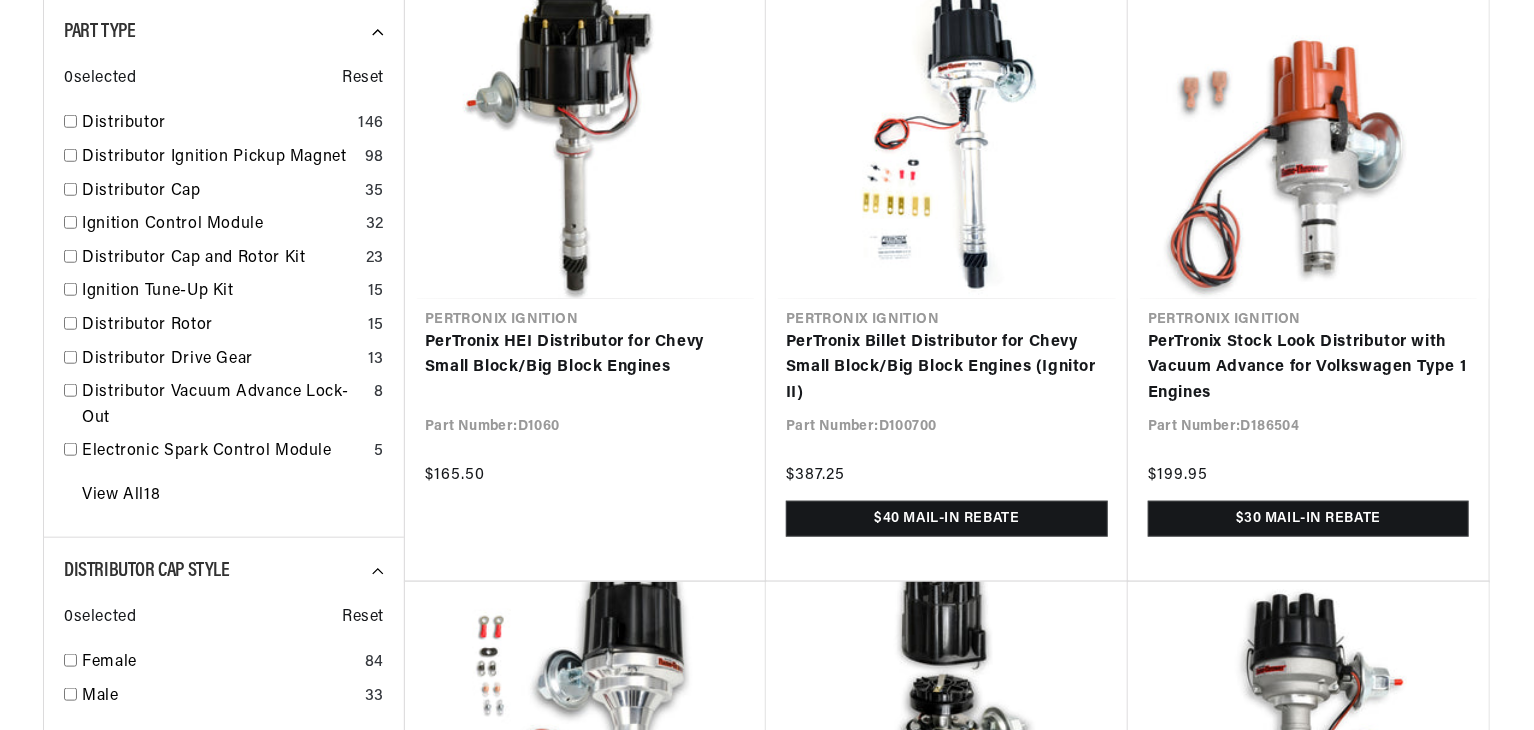 scroll, scrollTop: 1000, scrollLeft: 0, axis: vertical 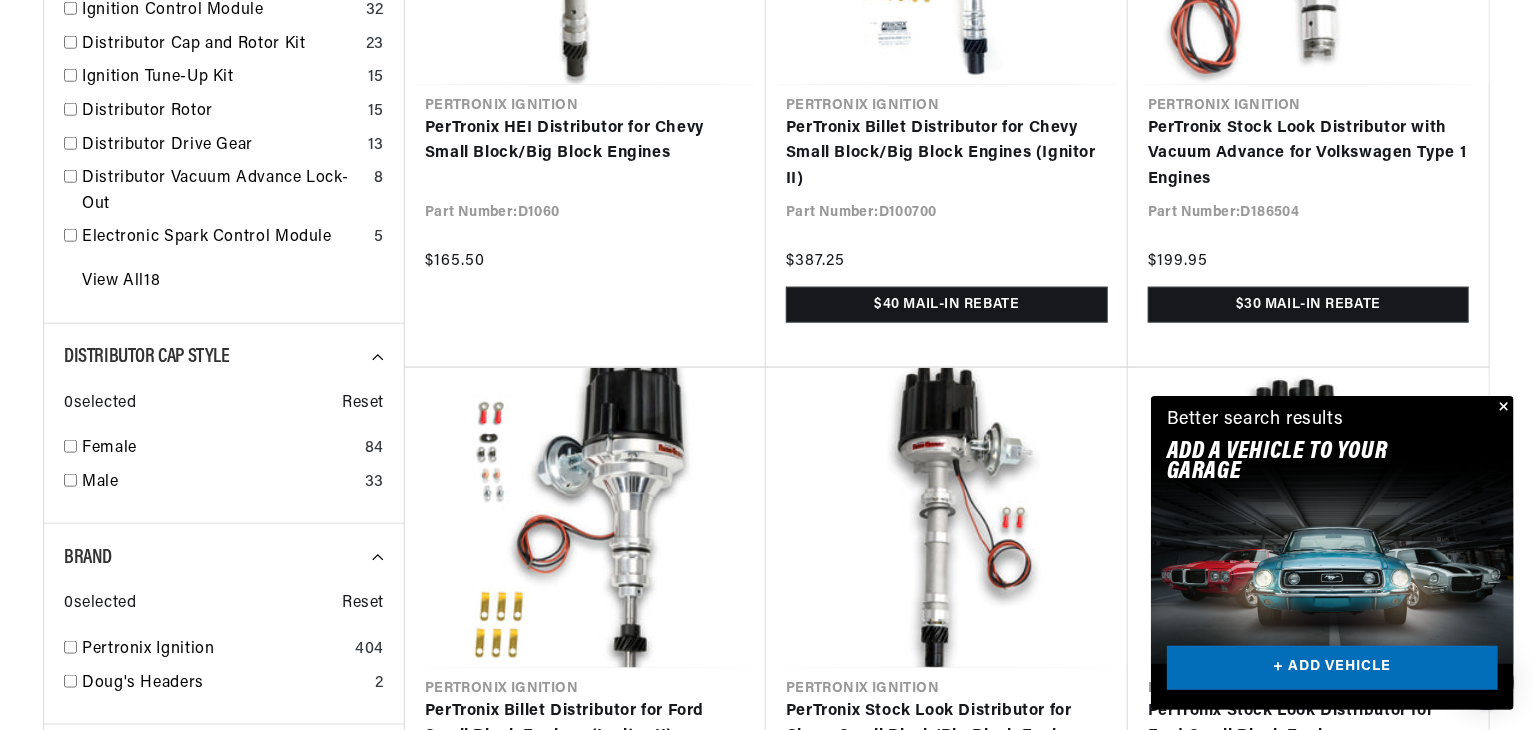click at bounding box center [1502, 408] 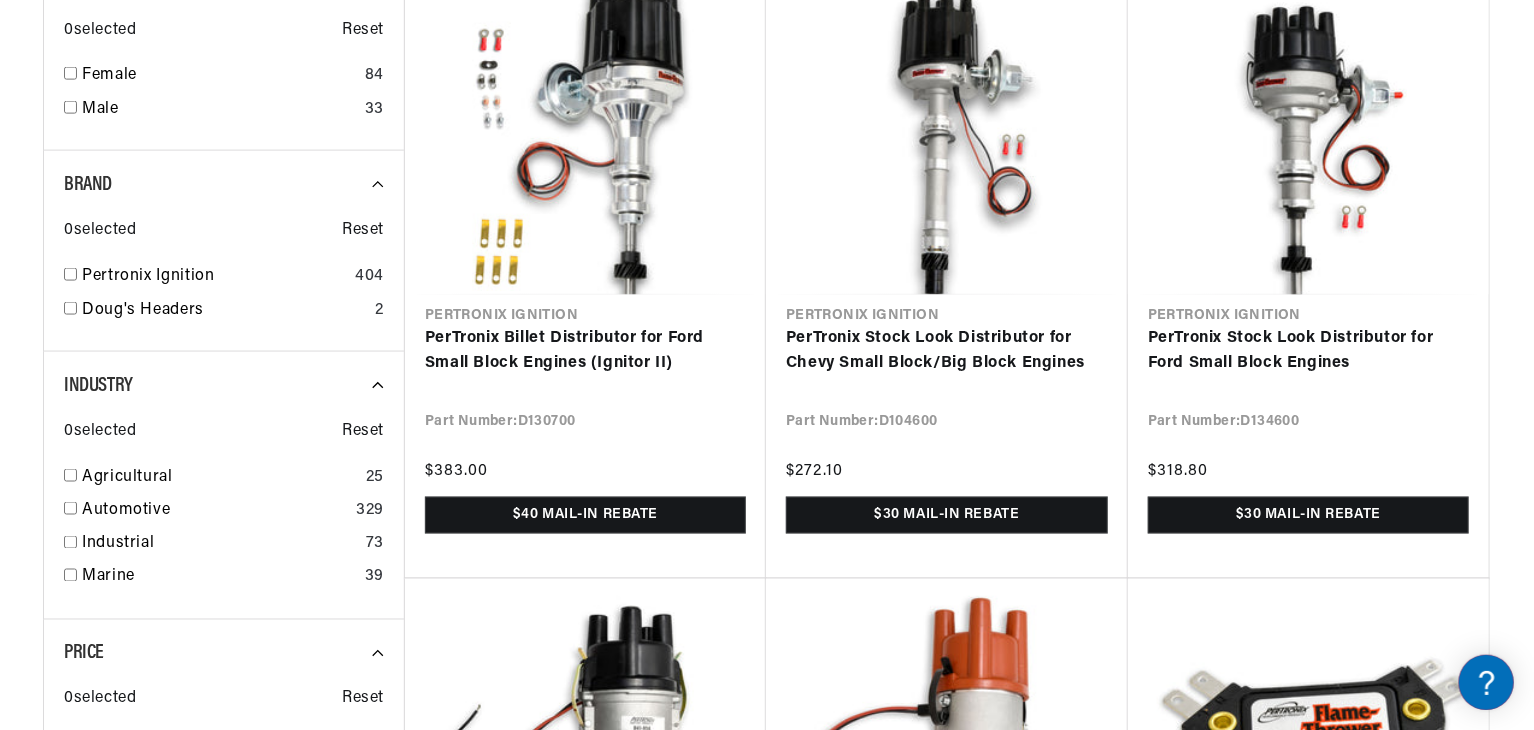 scroll, scrollTop: 1500, scrollLeft: 0, axis: vertical 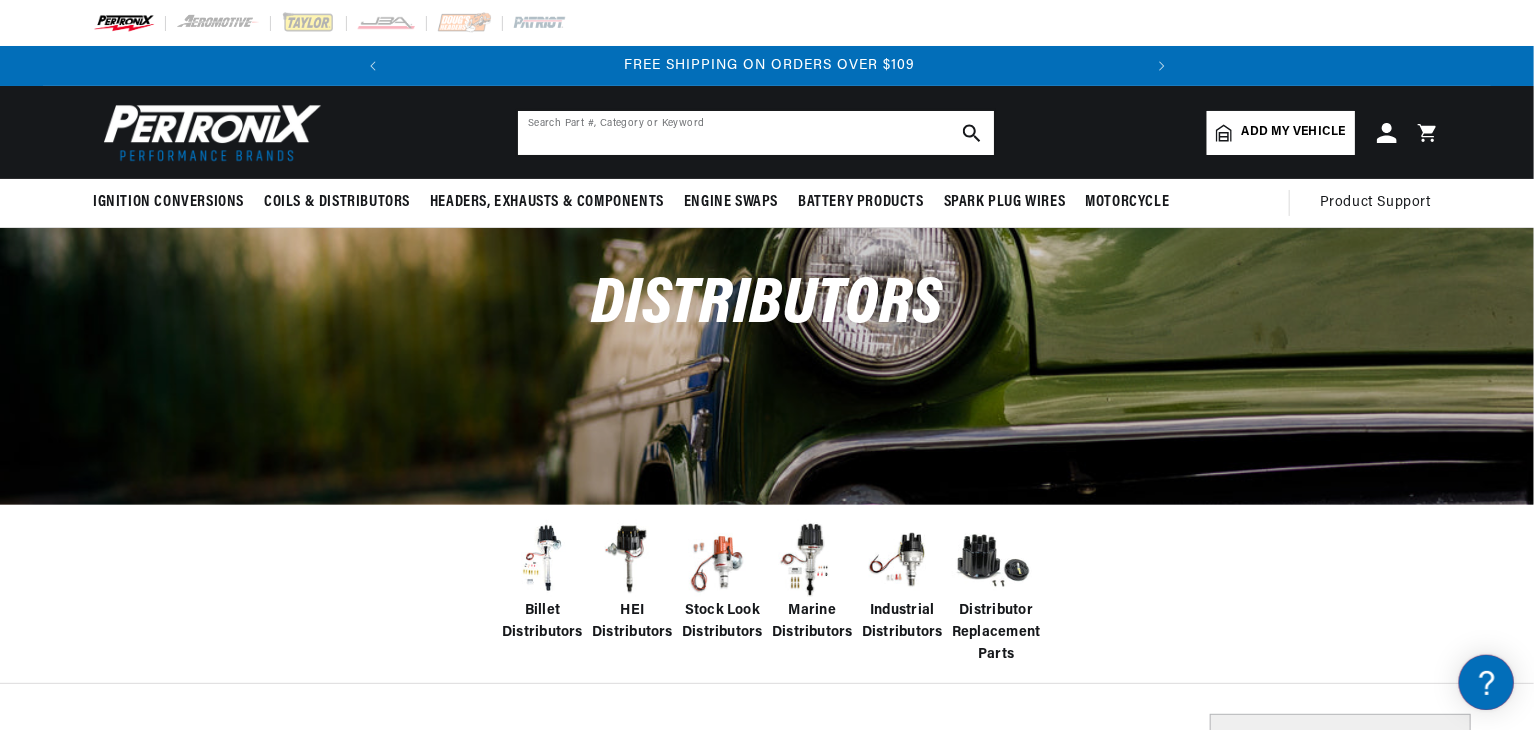 click at bounding box center (756, 133) 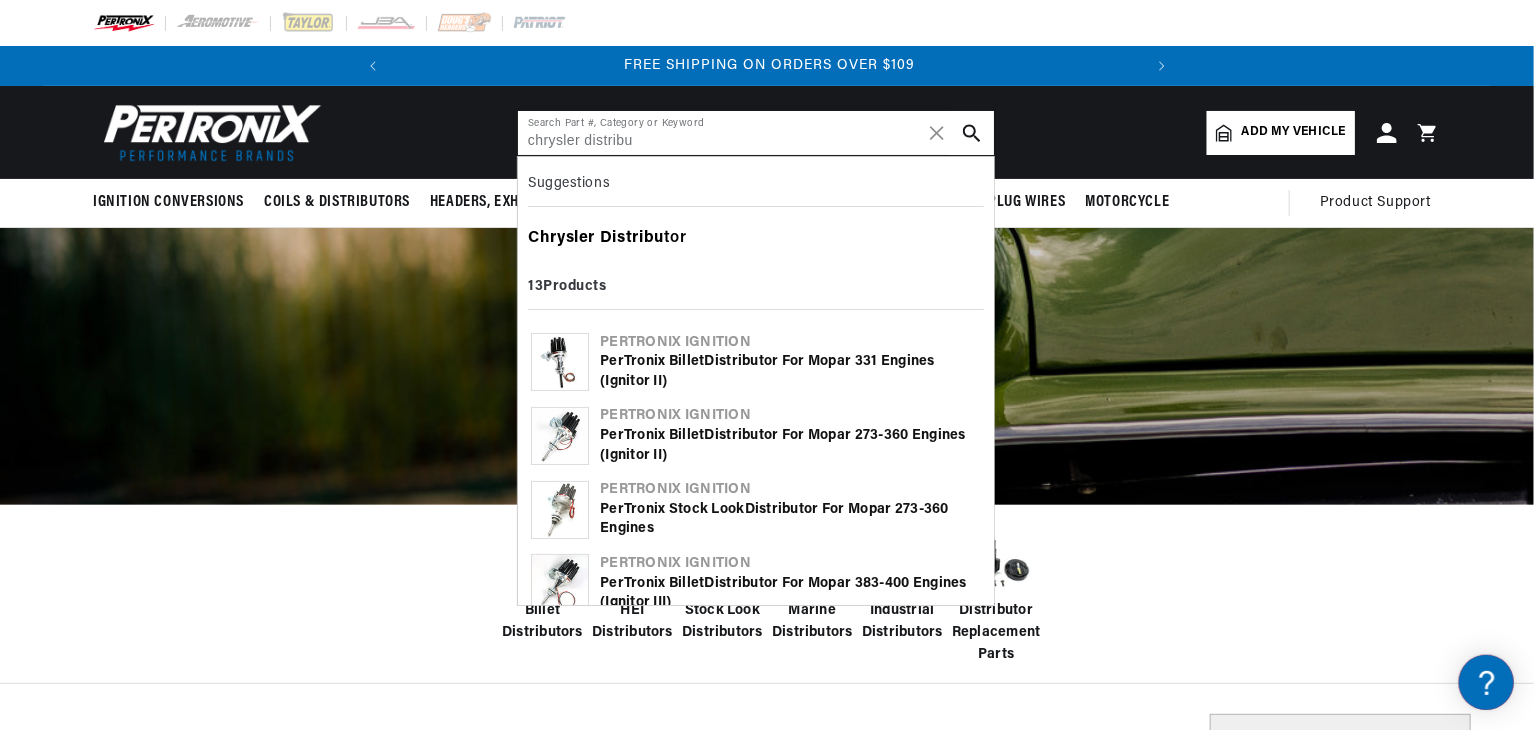 type on "chrysler distribu" 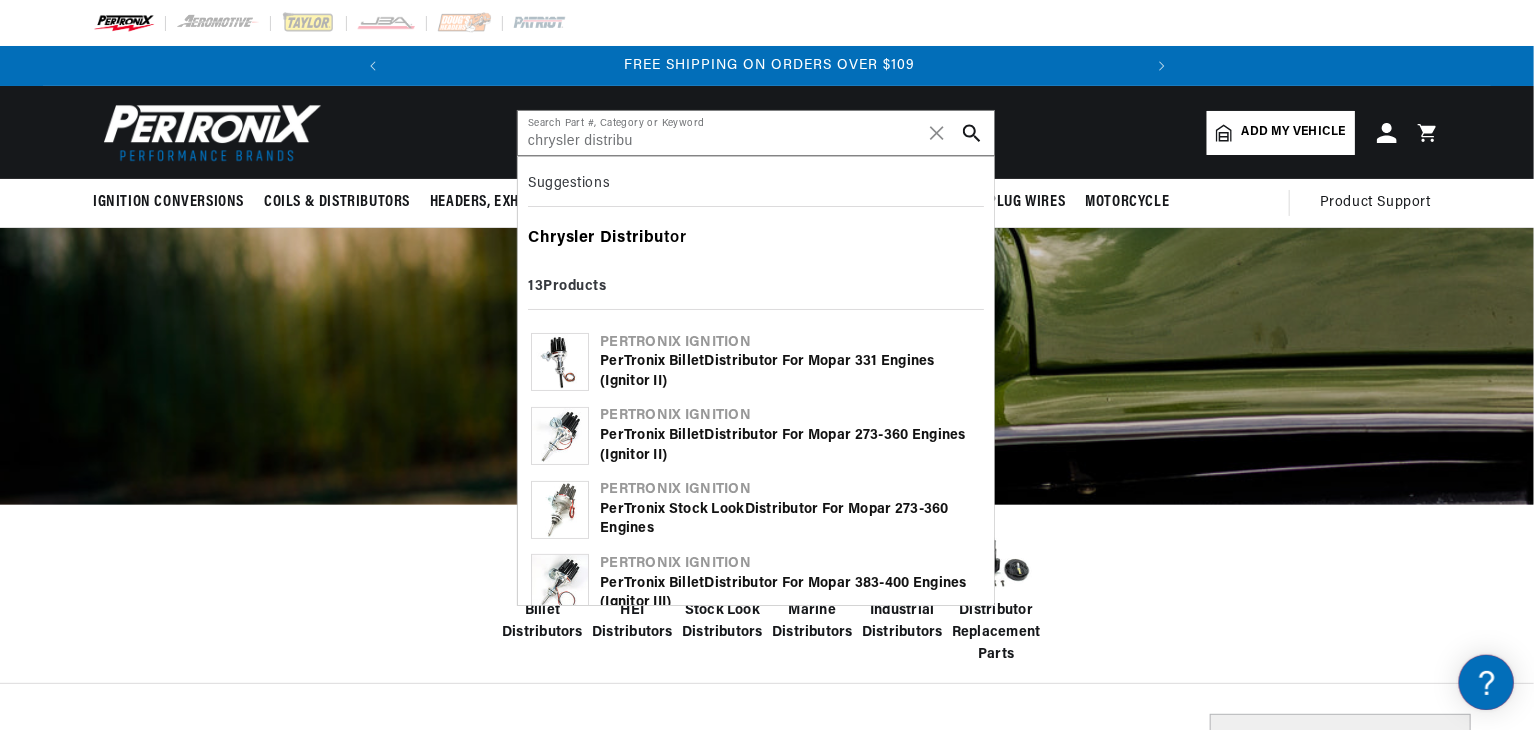 click on "Chrysler   Distribu tor" at bounding box center [756, 239] 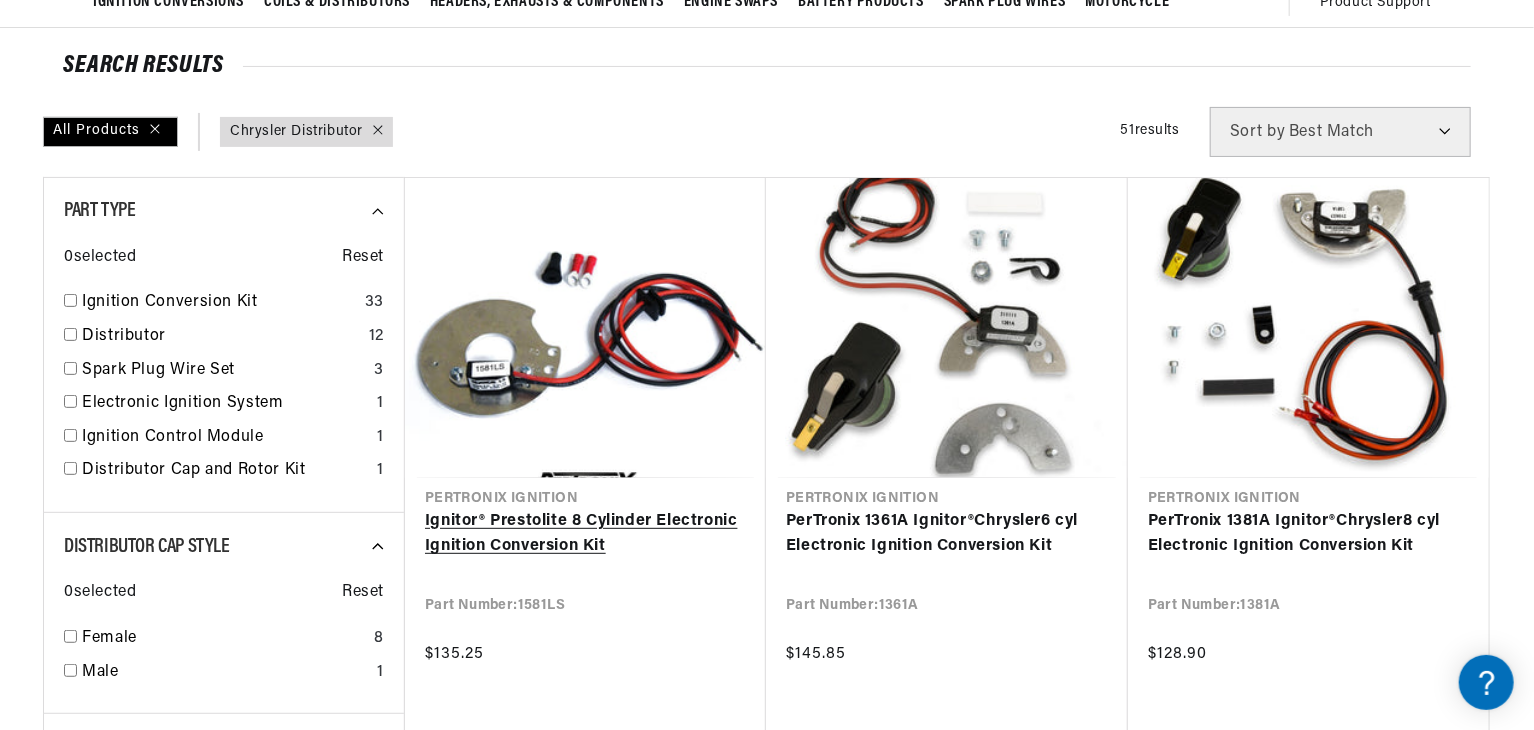 scroll, scrollTop: 200, scrollLeft: 0, axis: vertical 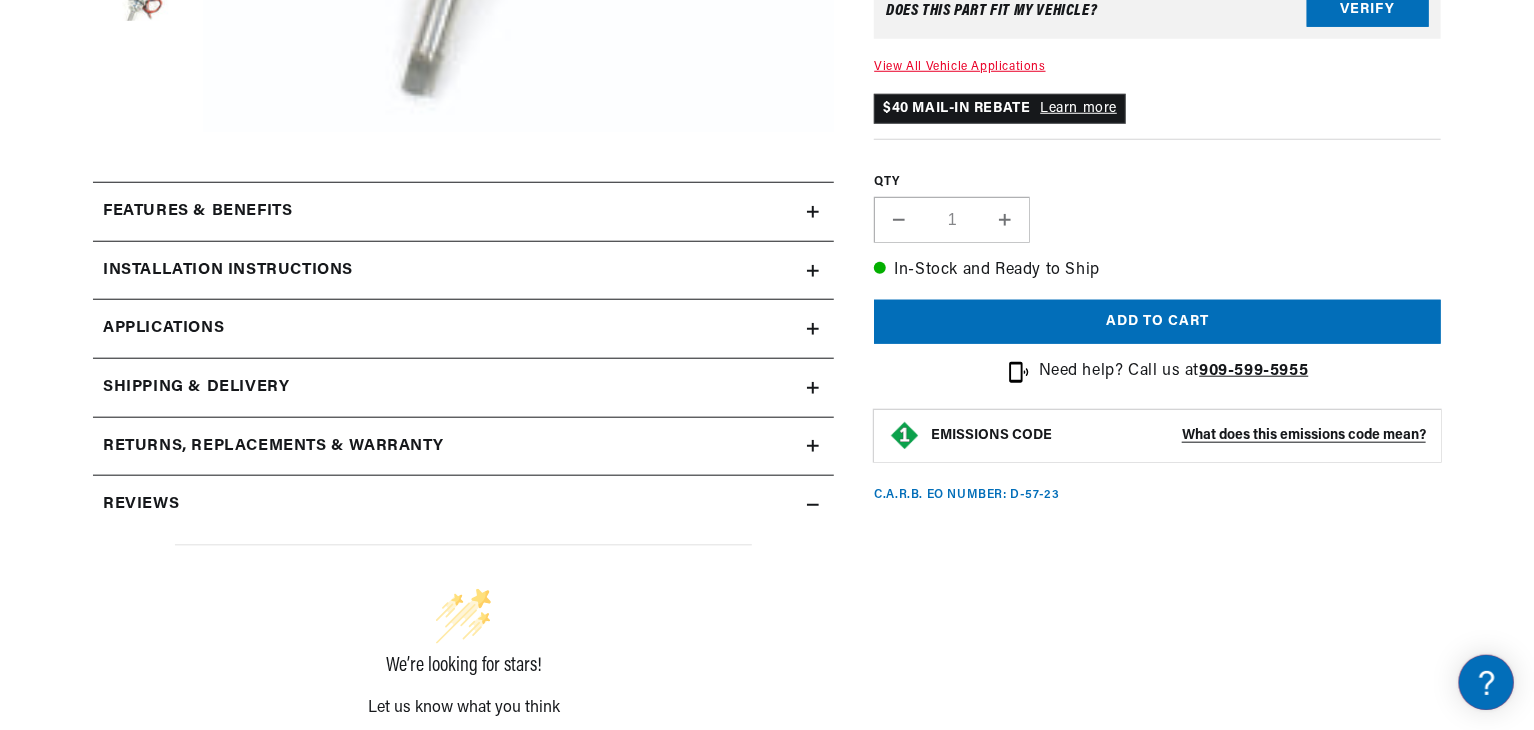 click on "Features & Benefits" at bounding box center (197, 212) 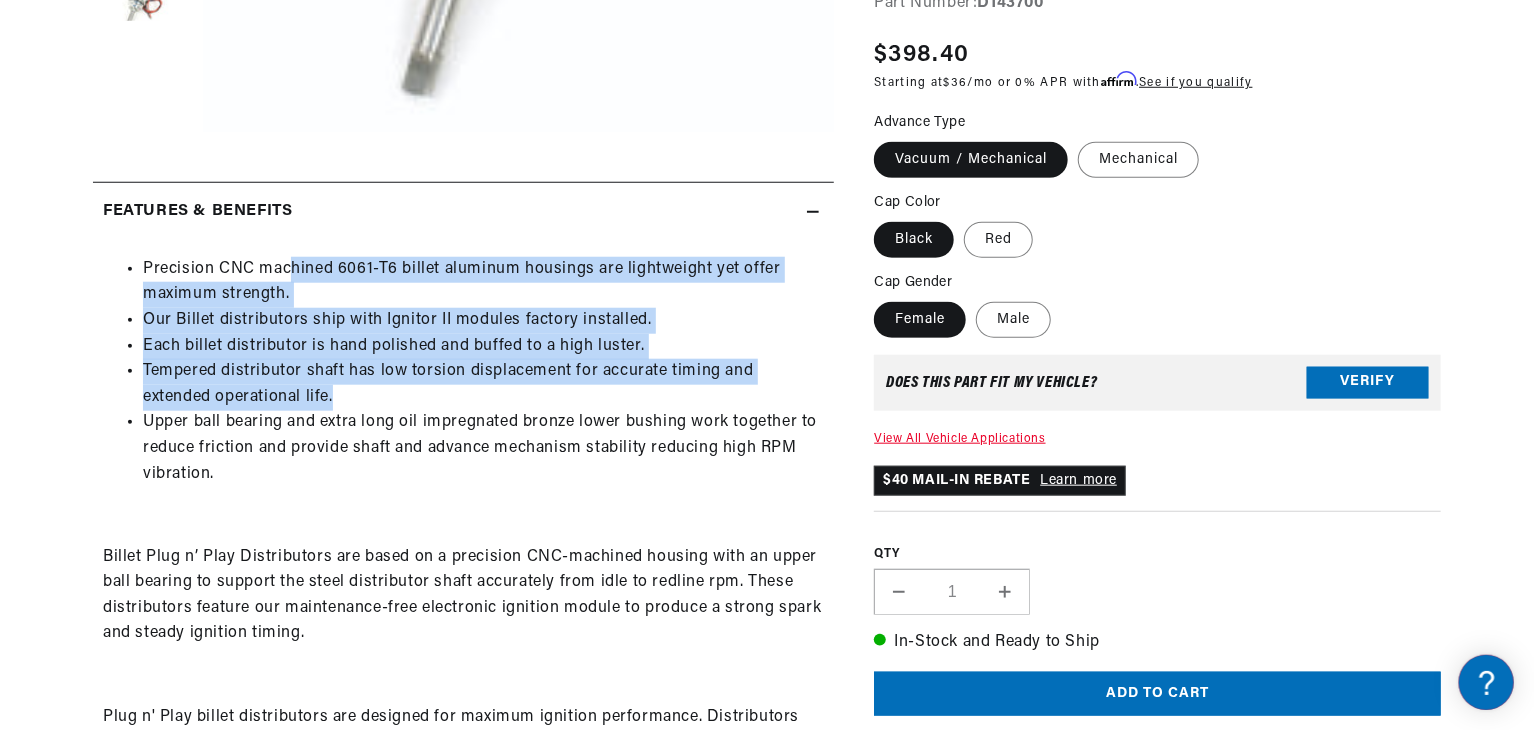 drag, startPoint x: 380, startPoint y: 297, endPoint x: 481, endPoint y: 385, distance: 133.95895 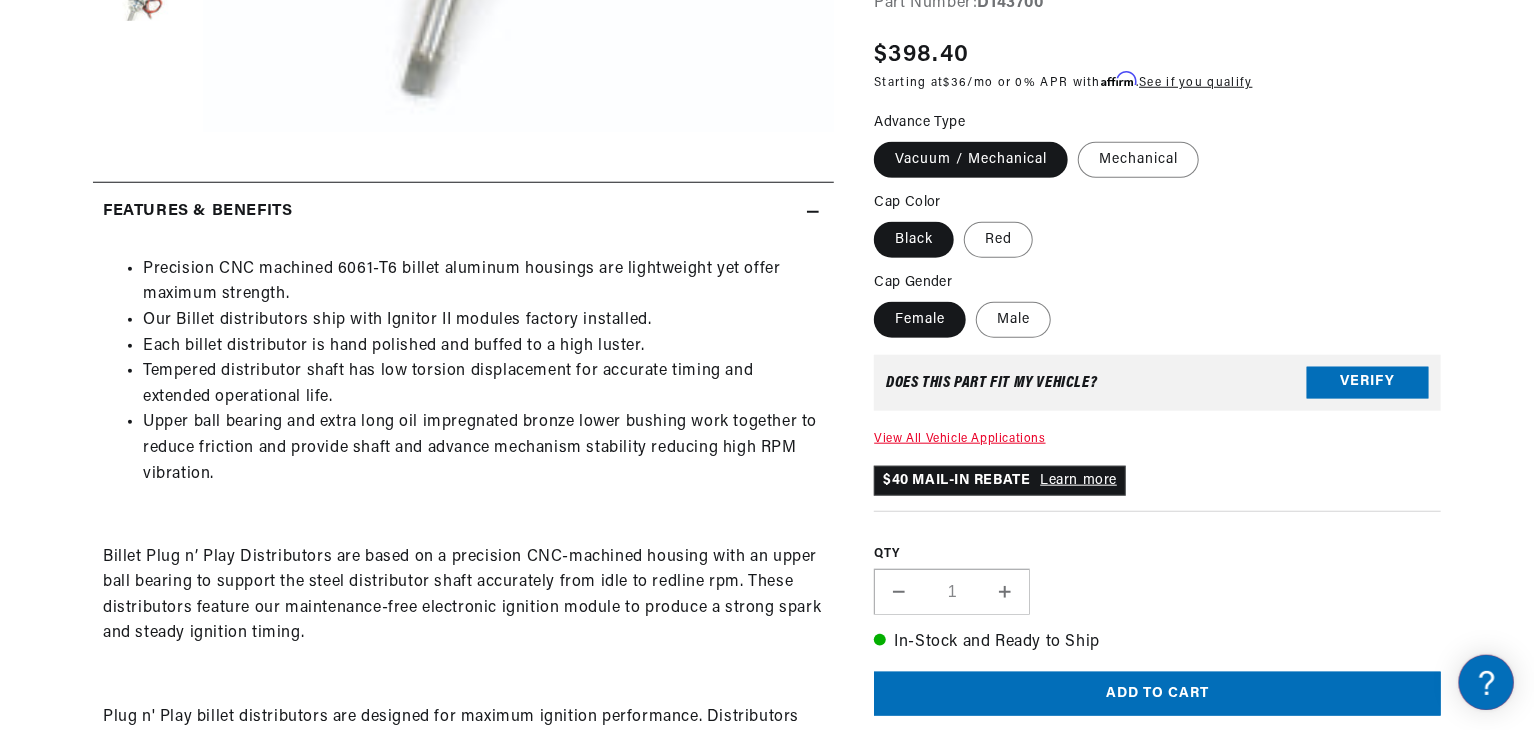 scroll, scrollTop: 0, scrollLeft: 746, axis: horizontal 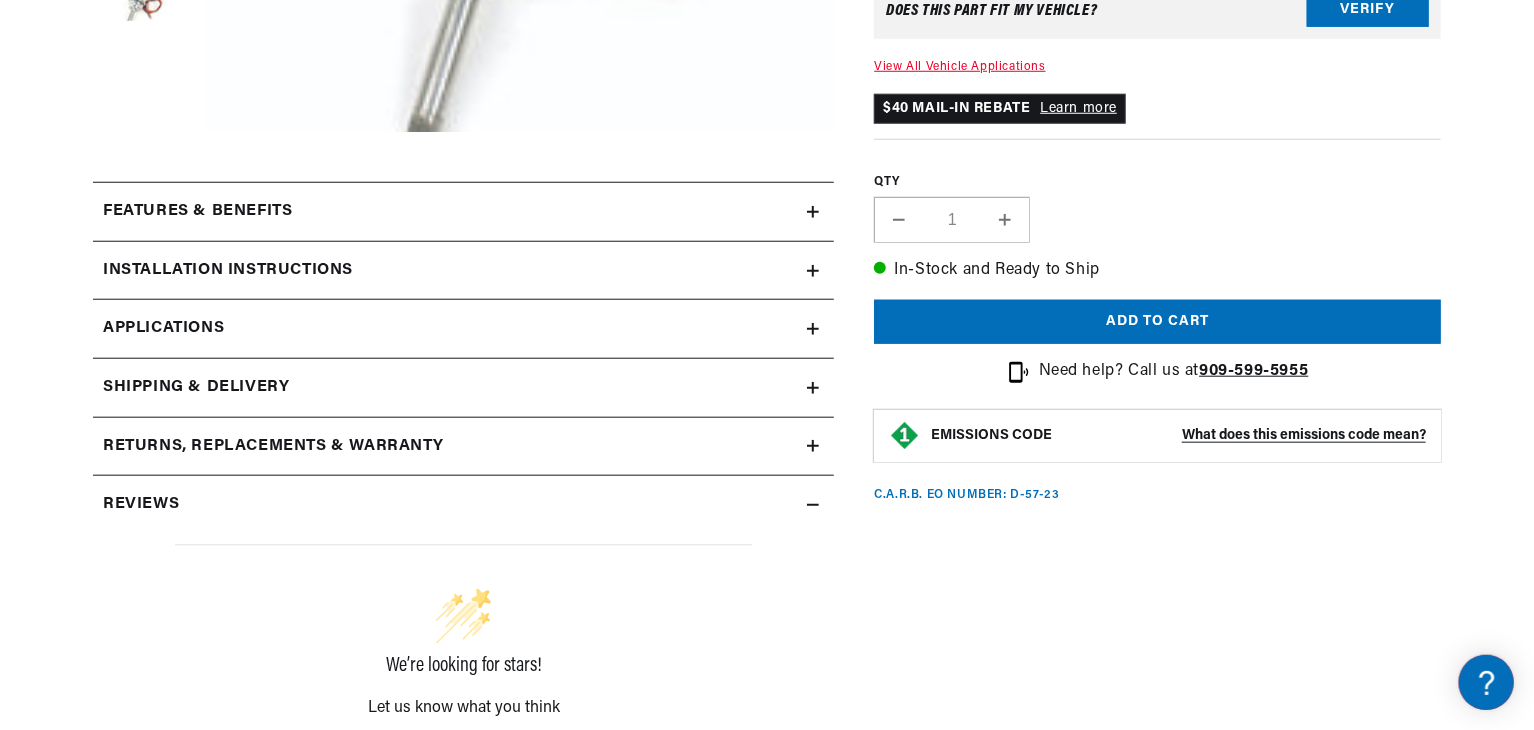 click on "Features & Benefits" at bounding box center (450, 212) 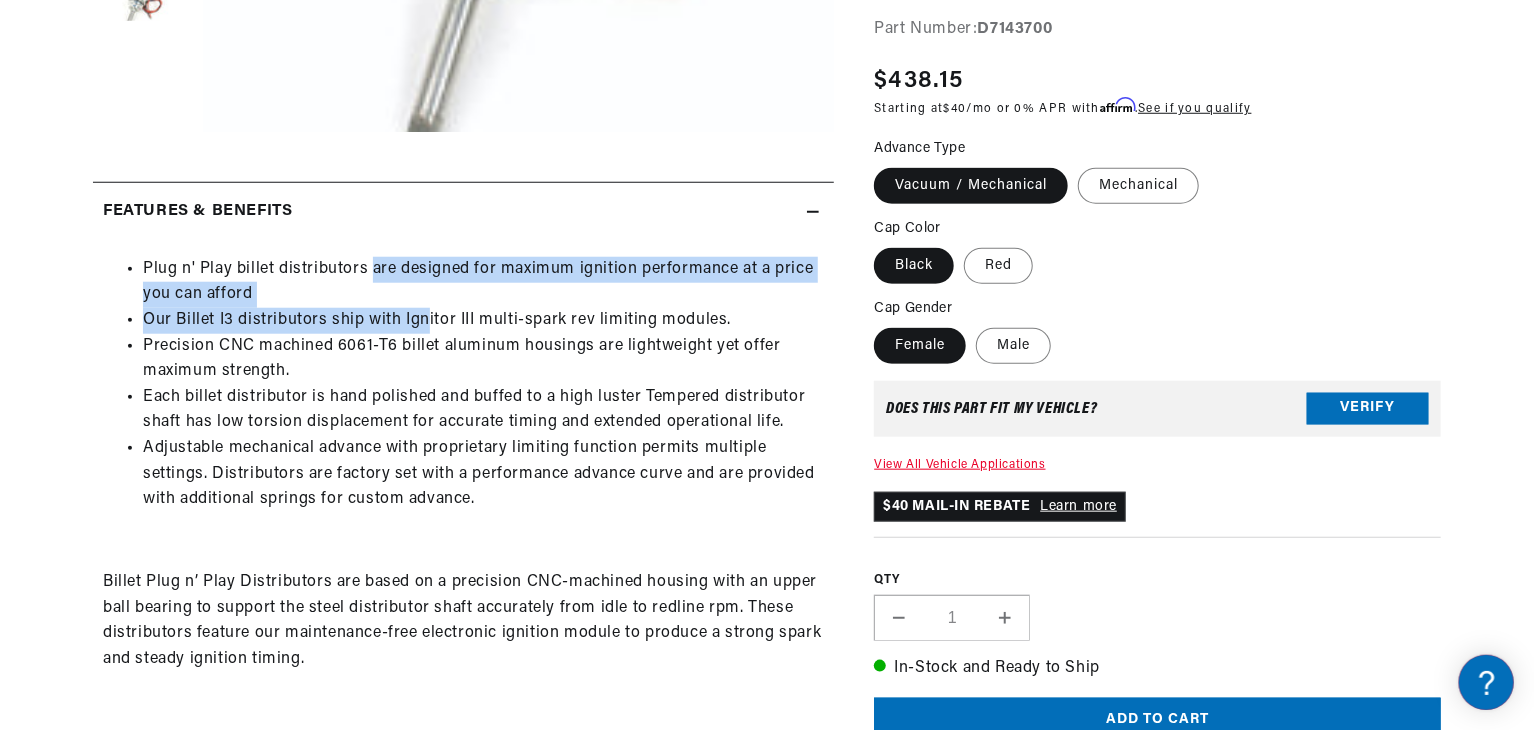 drag, startPoint x: 372, startPoint y: 252, endPoint x: 425, endPoint y: 325, distance: 90.21086 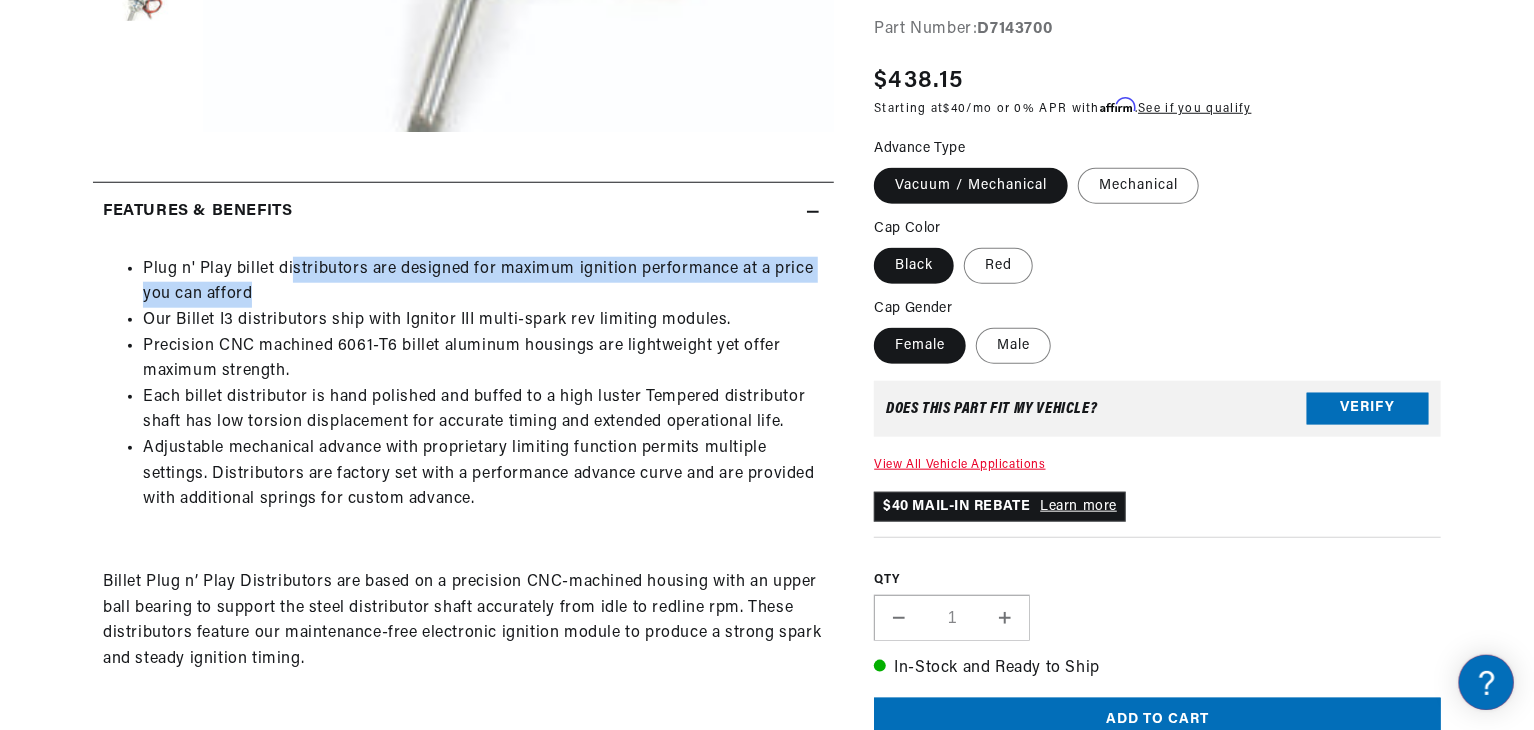 drag, startPoint x: 298, startPoint y: 273, endPoint x: 469, endPoint y: 324, distance: 178.44327 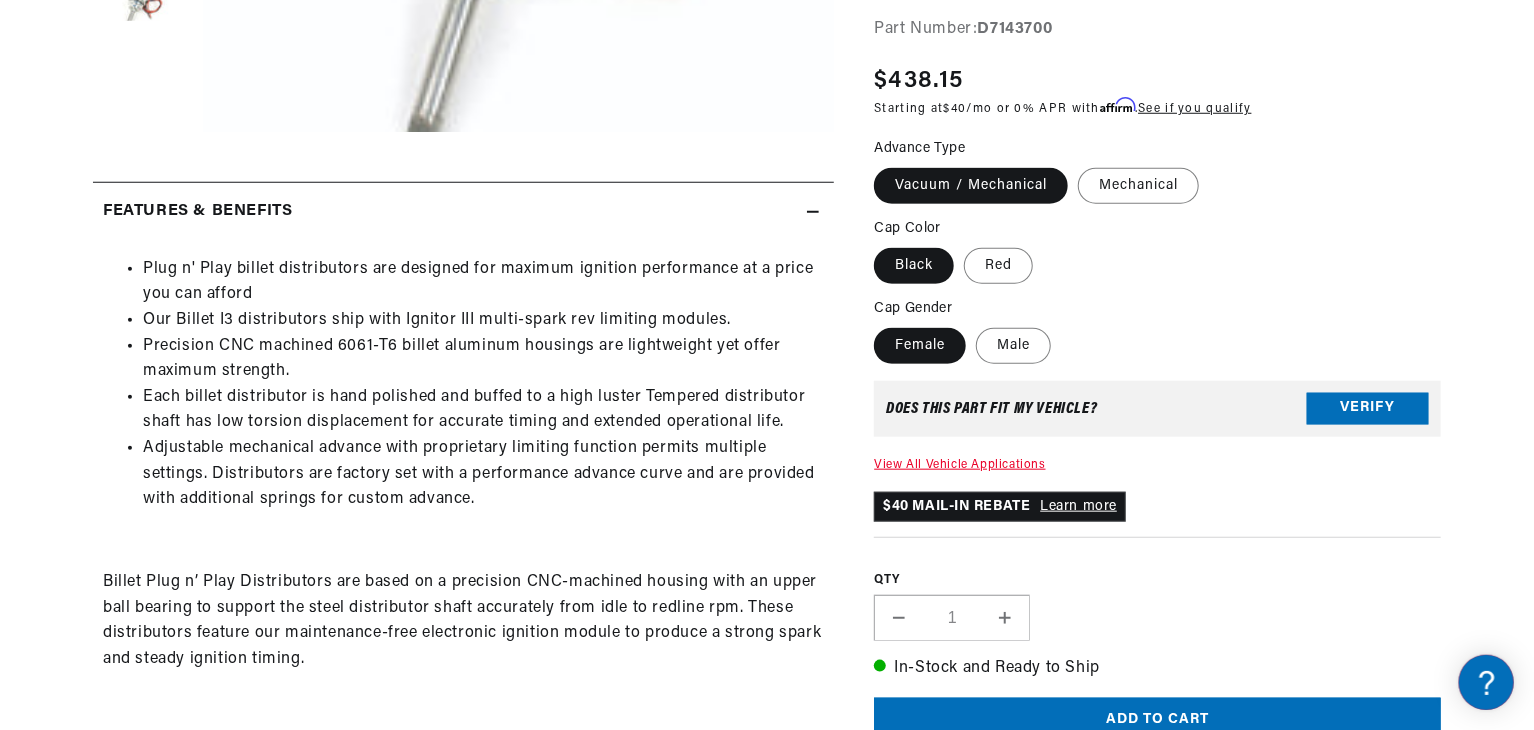 click on "Our Billet I3 distributors ship with Ignitor III multi-spark rev limiting modules." at bounding box center [483, 321] 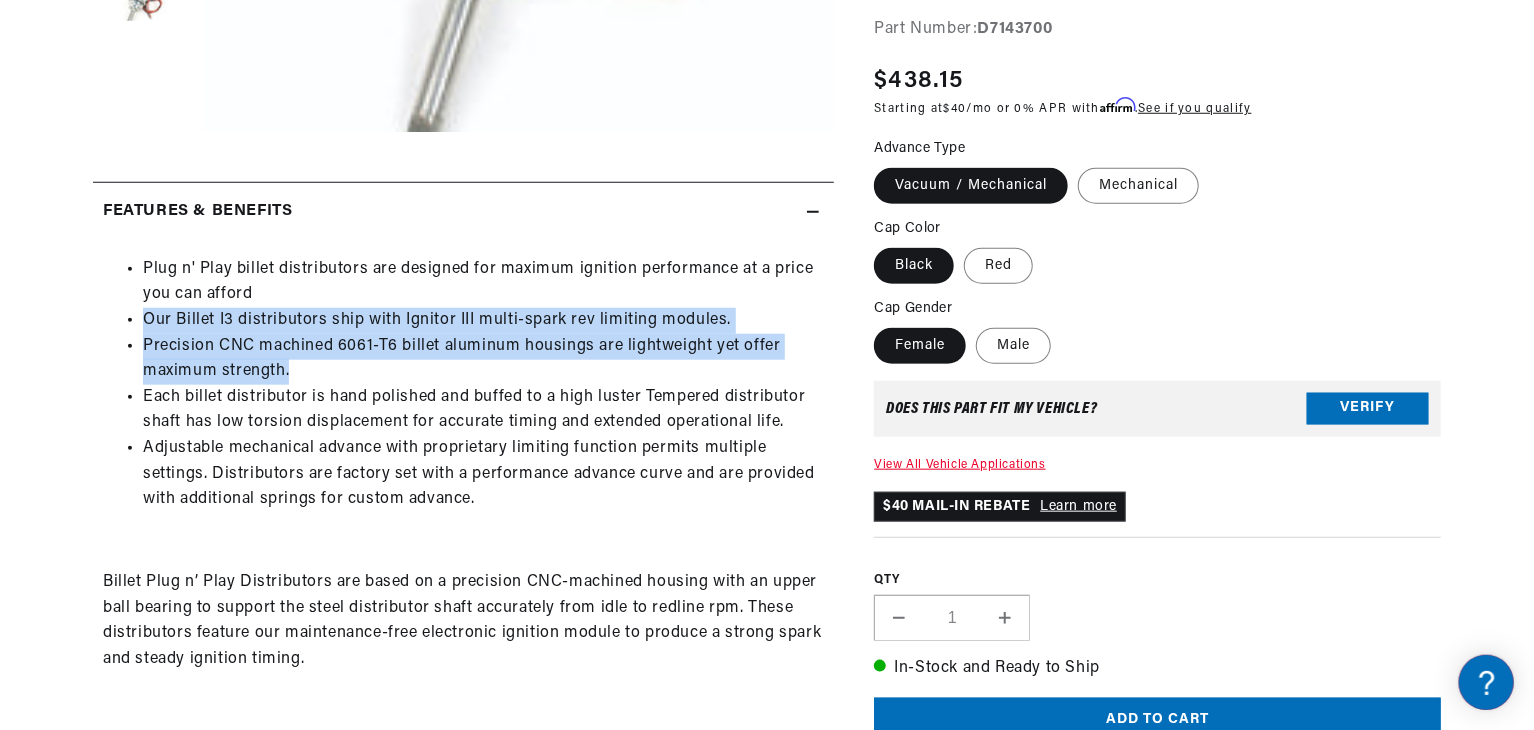 drag, startPoint x: 387, startPoint y: 297, endPoint x: 609, endPoint y: 360, distance: 230.76611 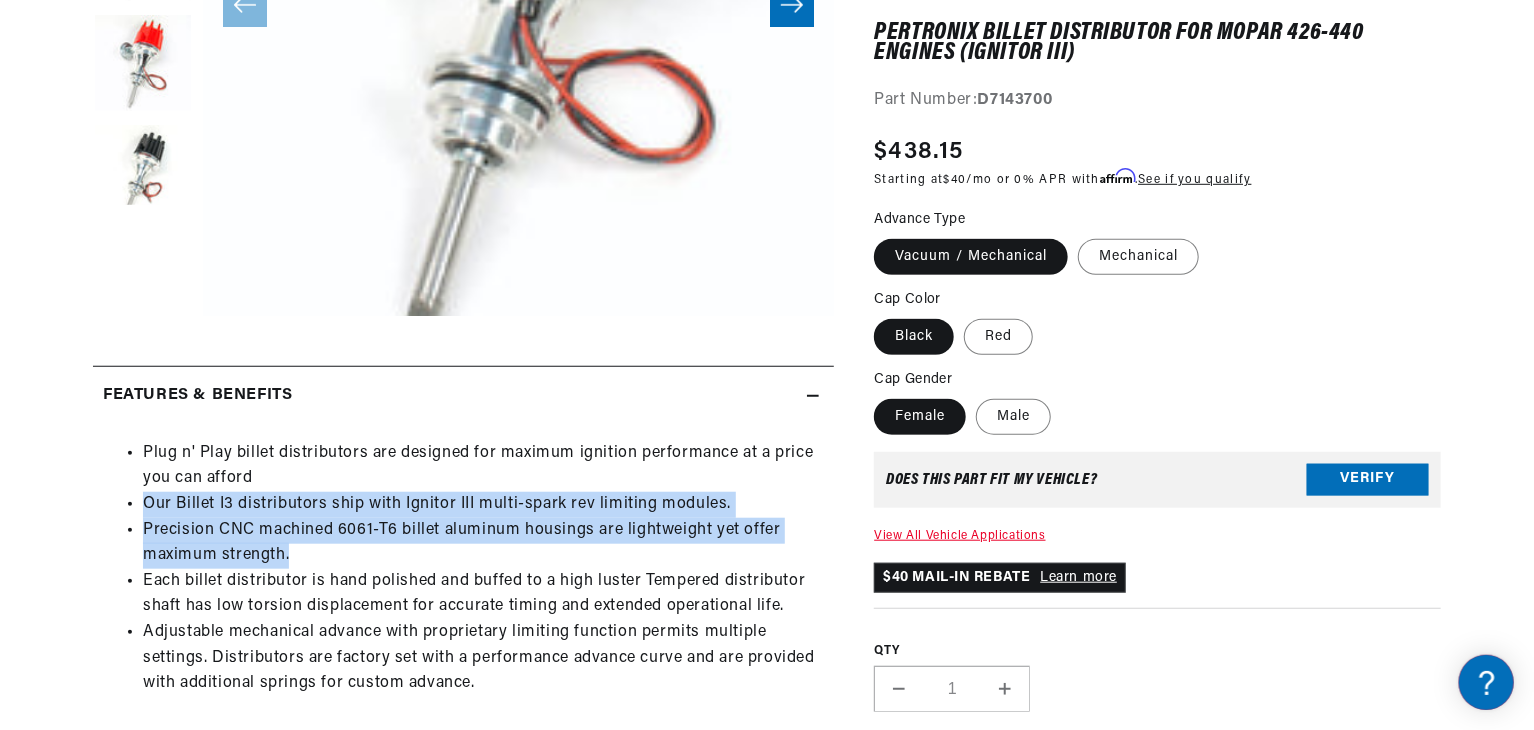 scroll, scrollTop: 800, scrollLeft: 0, axis: vertical 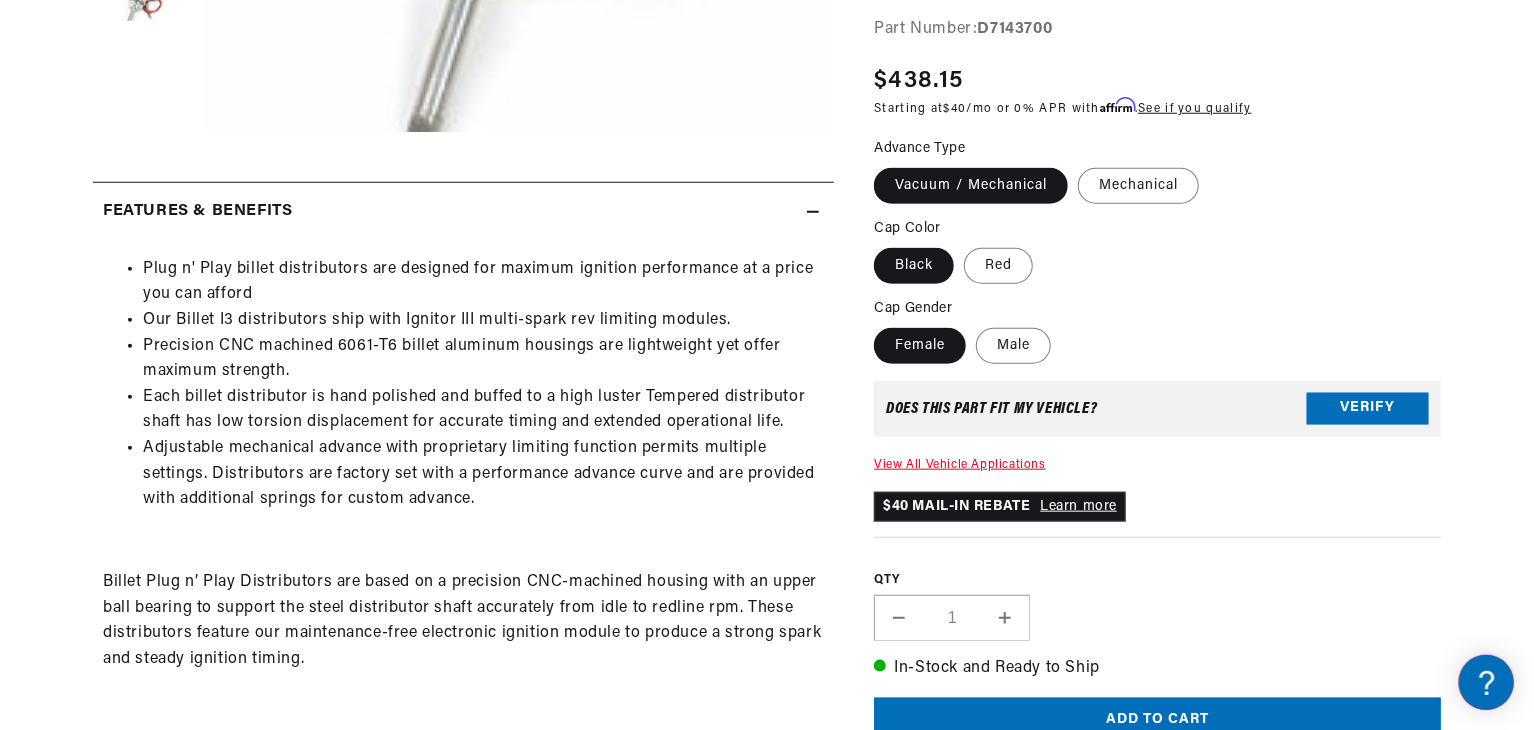 click on "Each billet distributor is hand polished and buffed to a high luster Tempered distributor shaft has low torsion displacement for accurate timing and extended operational life." at bounding box center [483, 410] 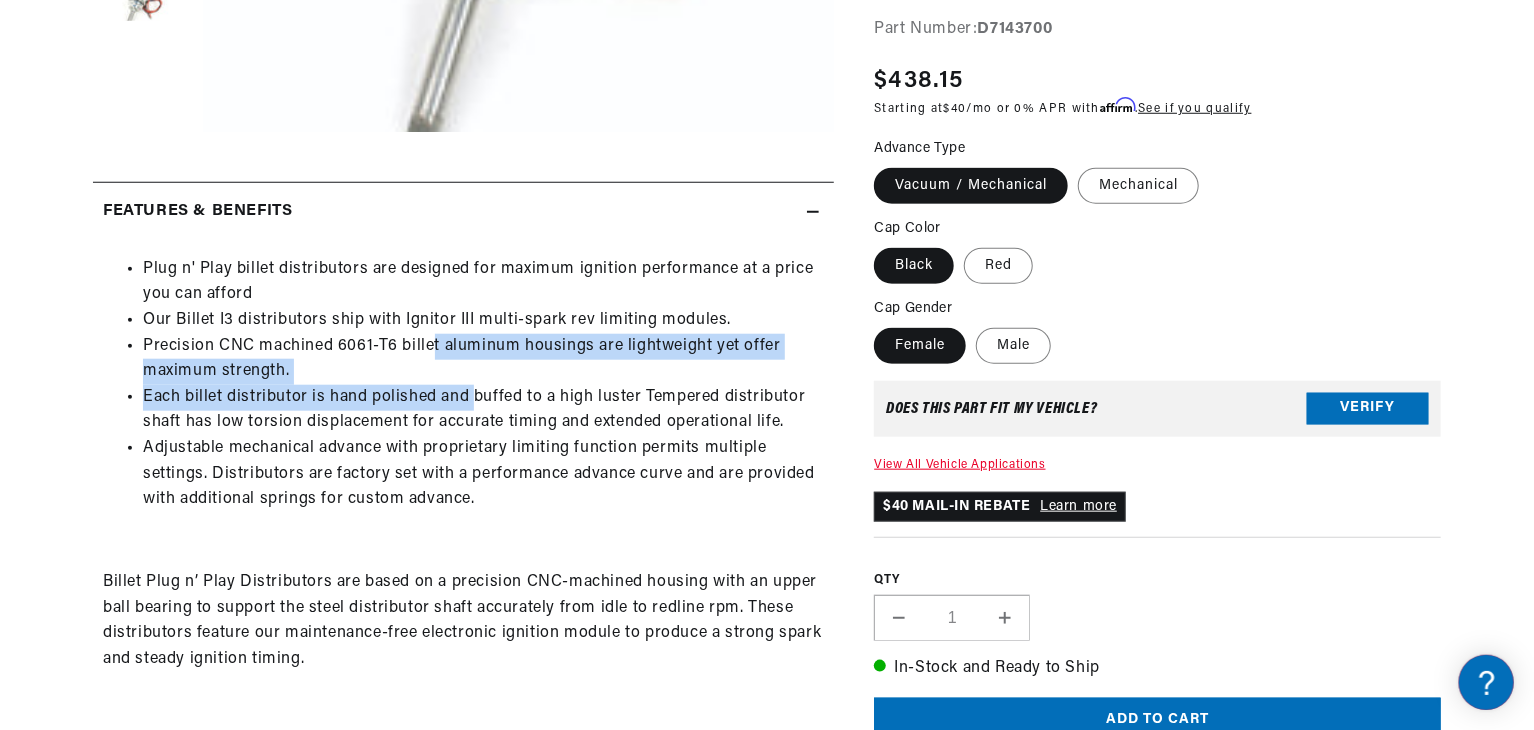 drag, startPoint x: 432, startPoint y: 358, endPoint x: 516, endPoint y: 429, distance: 109.98637 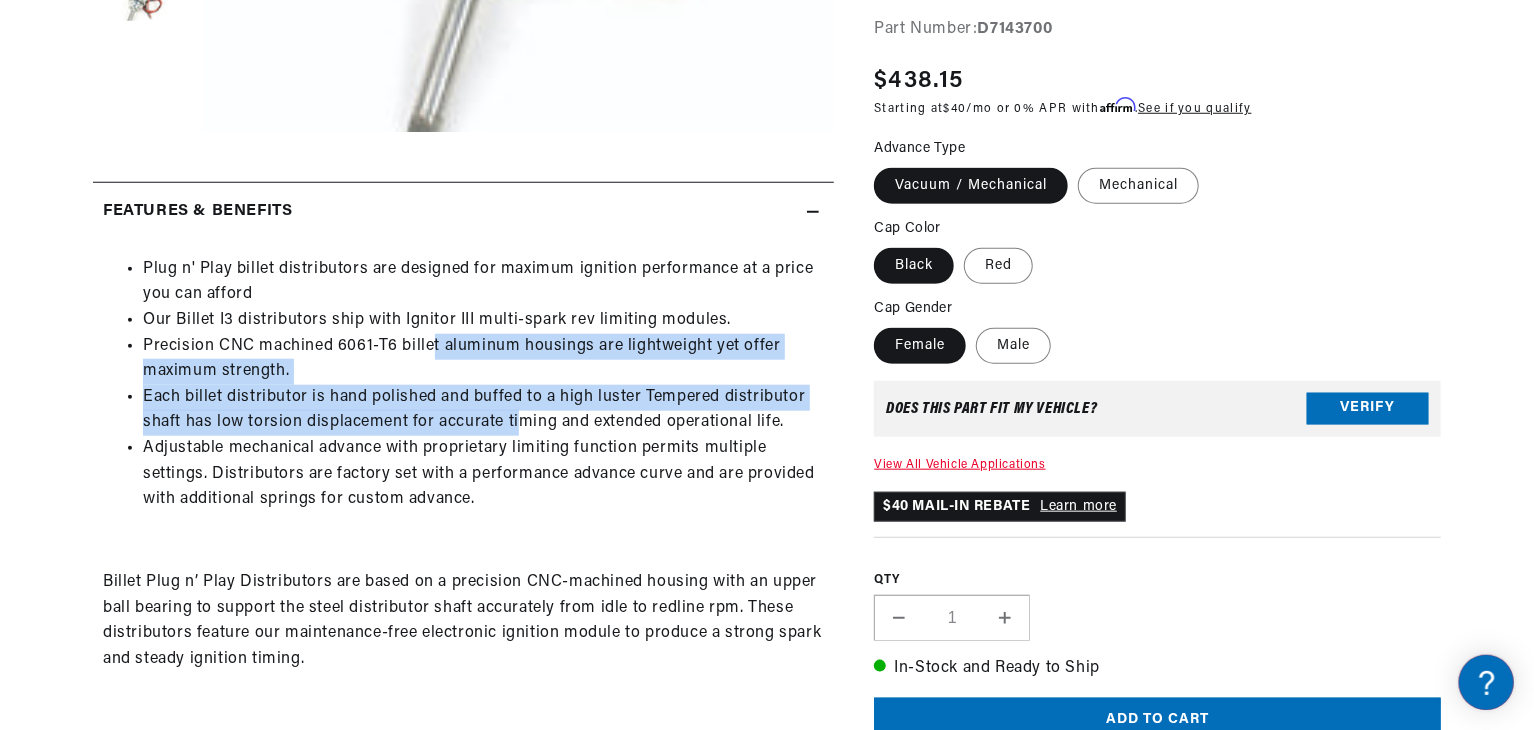 click on "Each billet distributor is hand polished and buffed to a high luster Tempered distributor shaft has low torsion displacement for accurate timing and extended operational life." at bounding box center [483, 410] 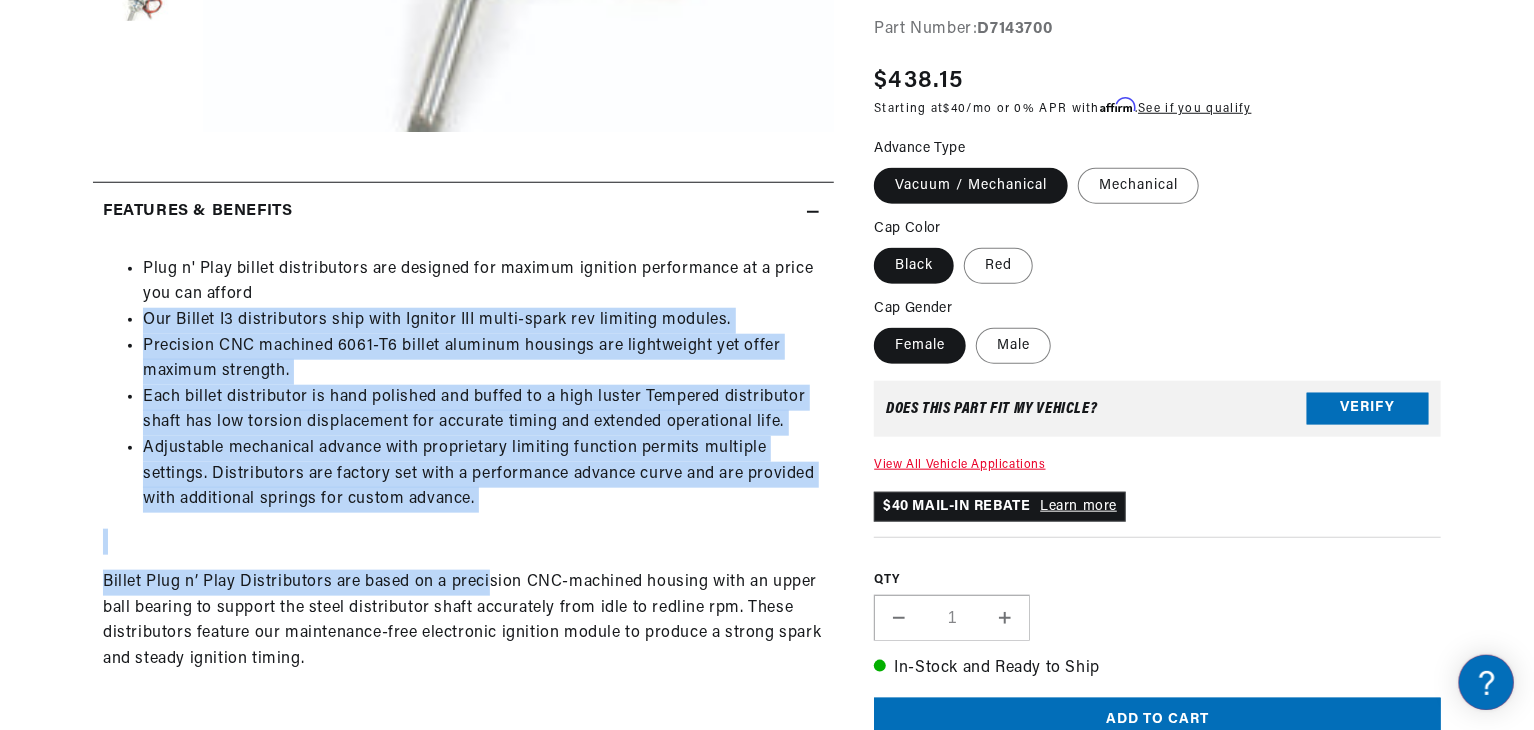 drag, startPoint x: 148, startPoint y: 325, endPoint x: 529, endPoint y: 631, distance: 488.6686 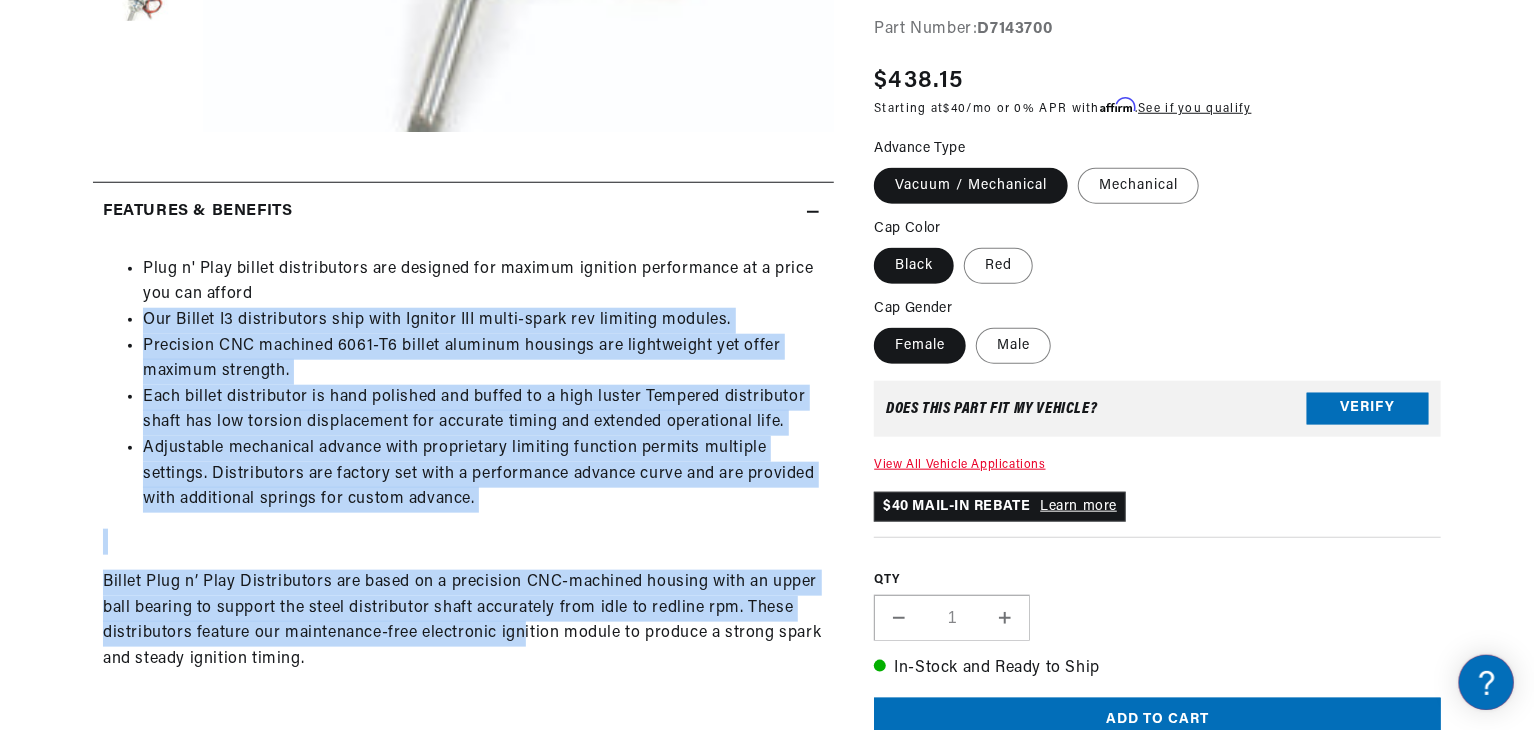 click on "Billet Plug n’ Play Distributors are based on a precision CNC-machined housing with an upper ball bearing to support the steel distributor shaft accurately from idle to redline rpm. These distributors feature our maintenance-free electronic ignition module to produce a strong spark and steady ignition timing." at bounding box center [463, 621] 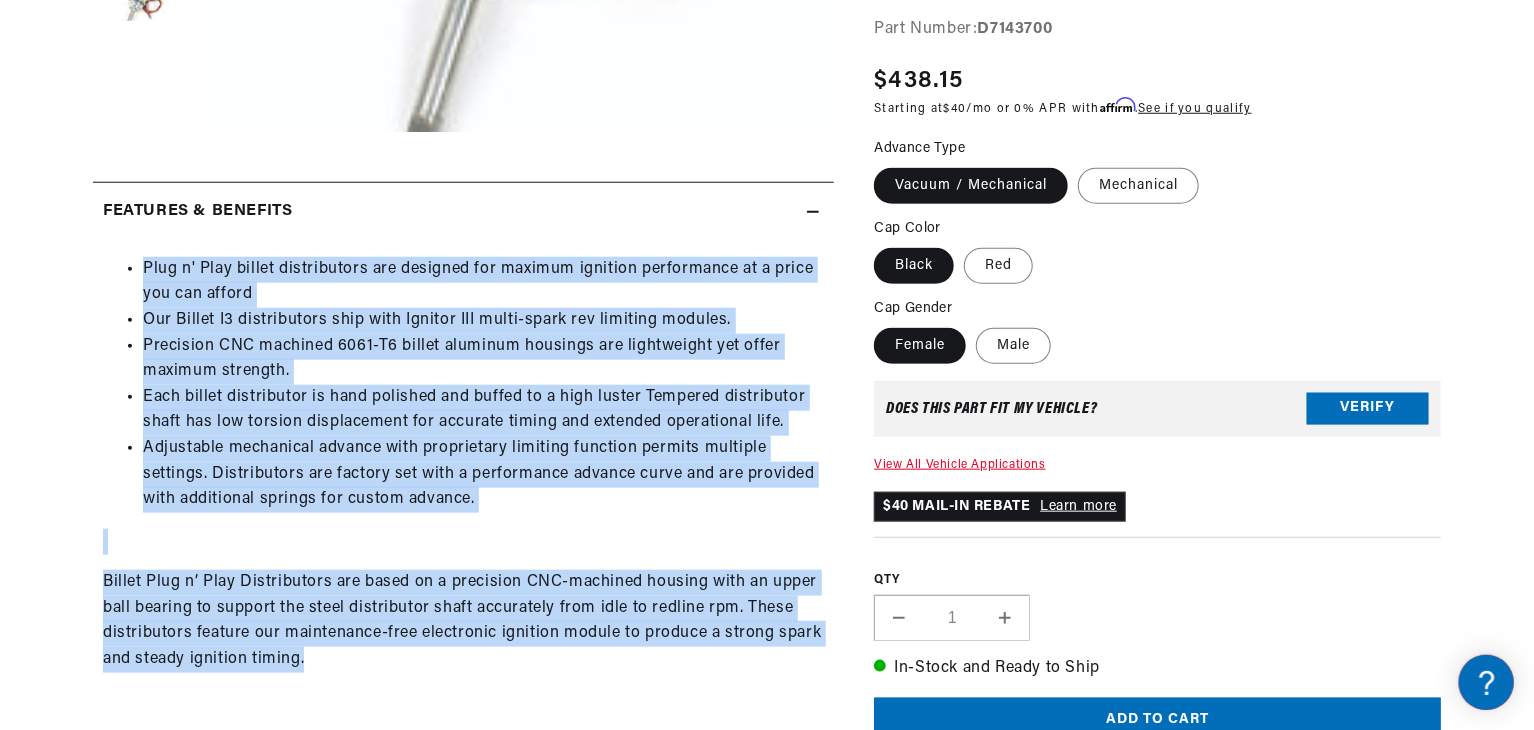 drag, startPoint x: 420, startPoint y: 574, endPoint x: 114, endPoint y: 255, distance: 442.03732 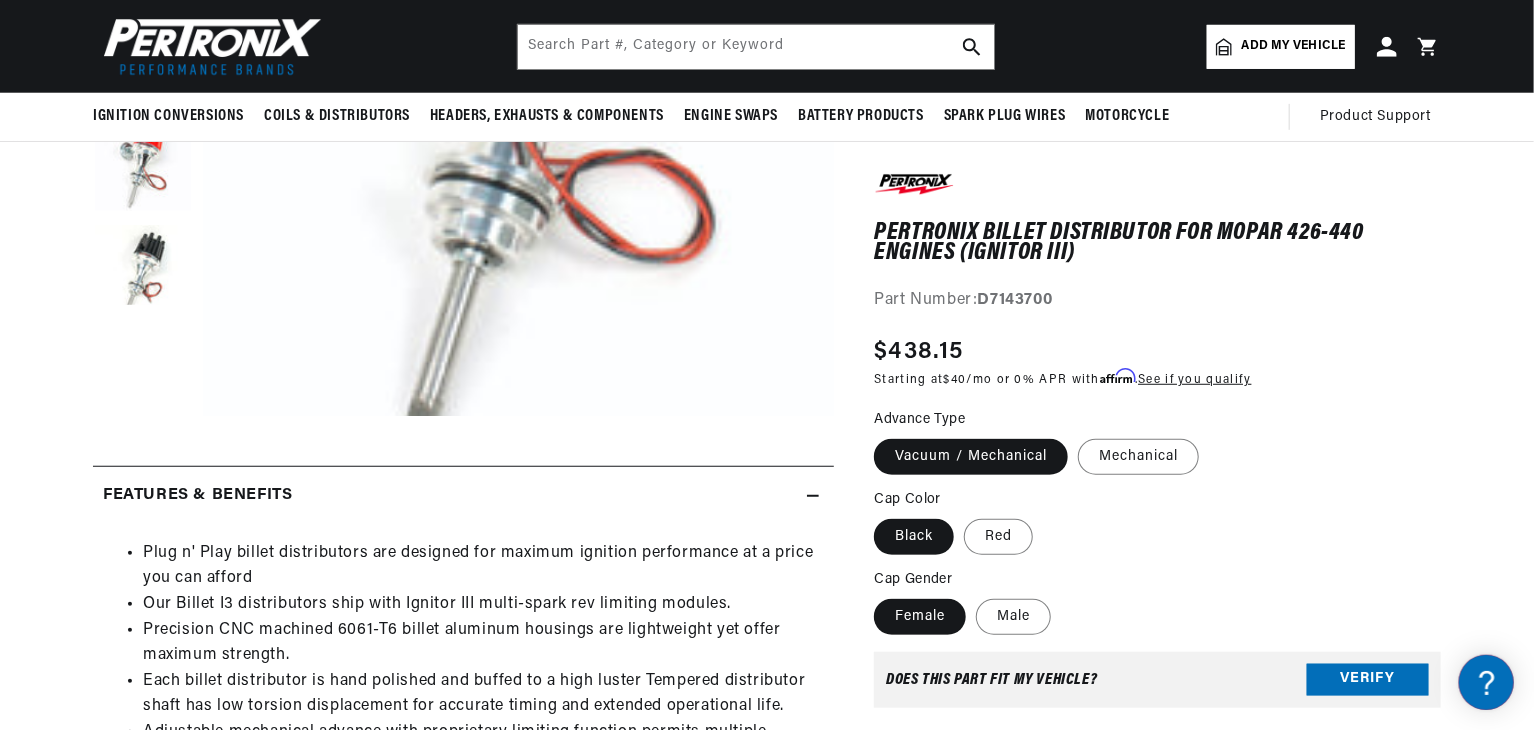scroll, scrollTop: 300, scrollLeft: 0, axis: vertical 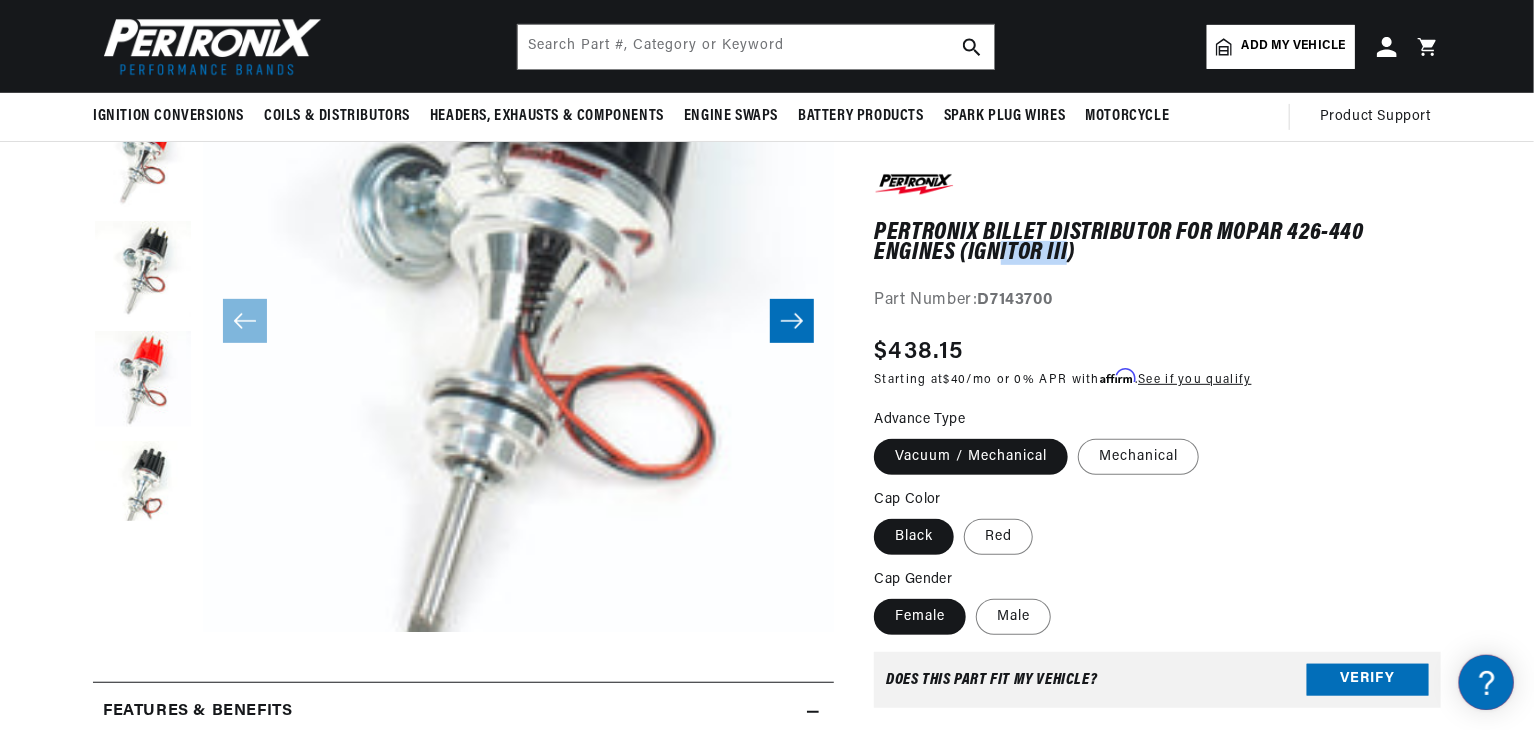drag, startPoint x: 994, startPoint y: 249, endPoint x: 1070, endPoint y: 262, distance: 77.10383 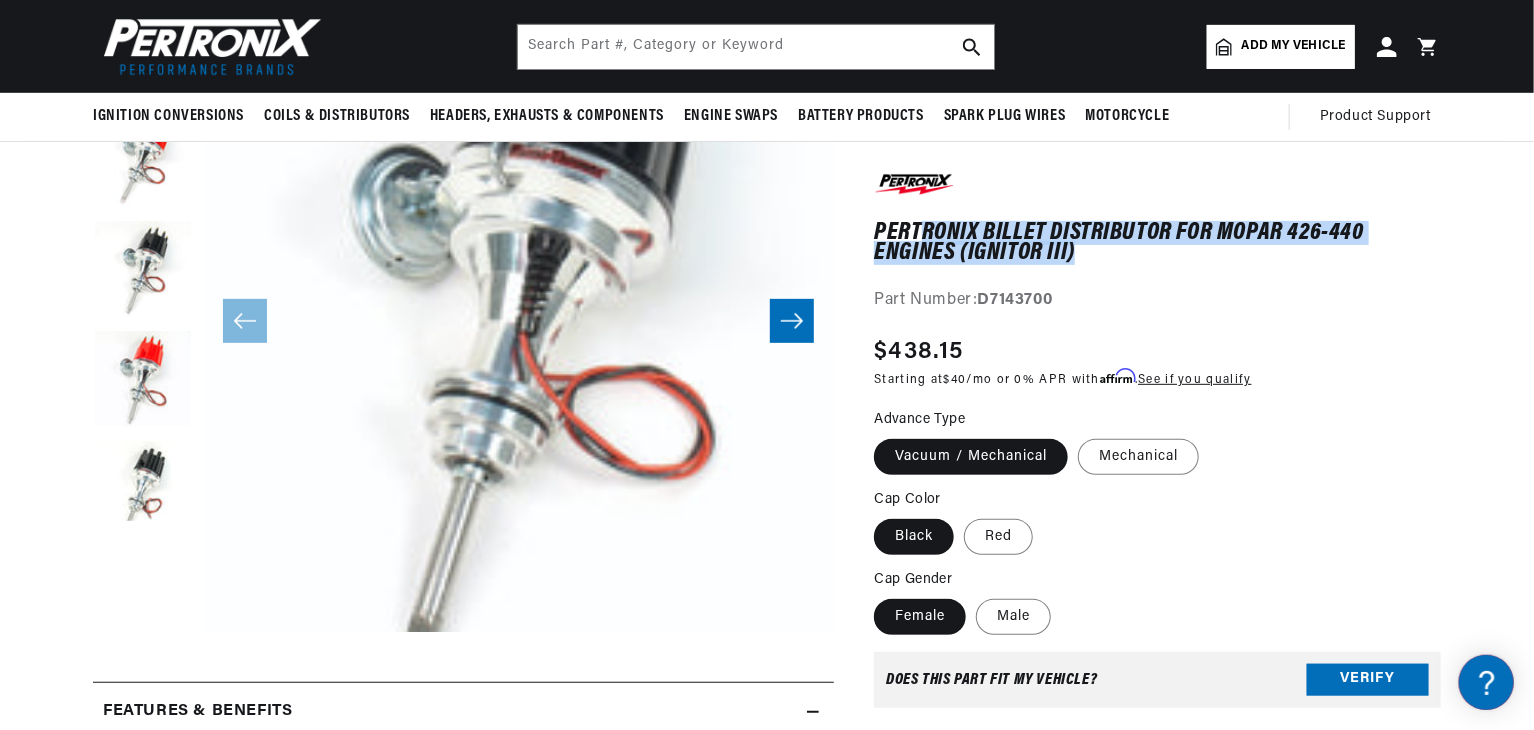 drag, startPoint x: 1075, startPoint y: 261, endPoint x: 924, endPoint y: 221, distance: 156.20819 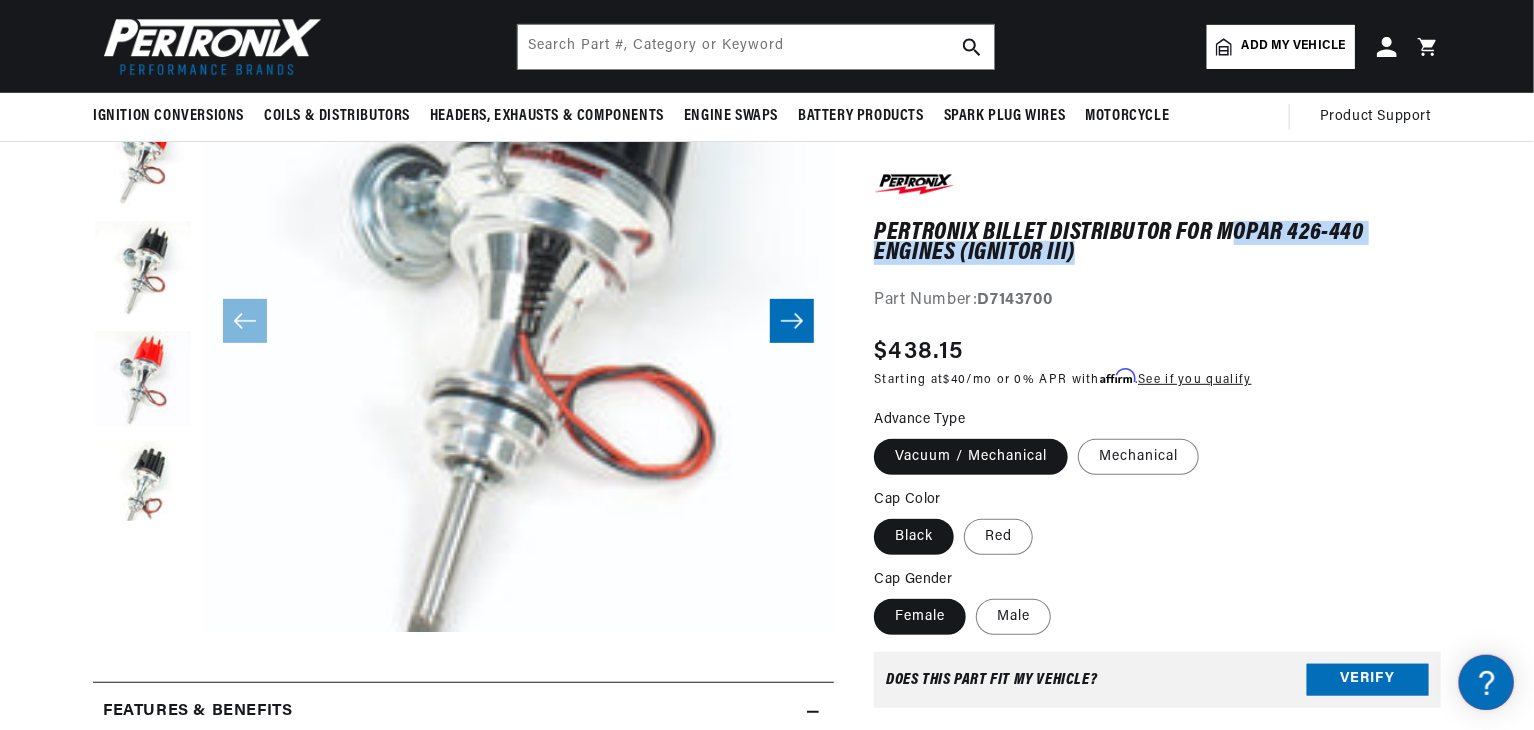 drag, startPoint x: 1352, startPoint y: 244, endPoint x: 1384, endPoint y: 248, distance: 32.24903 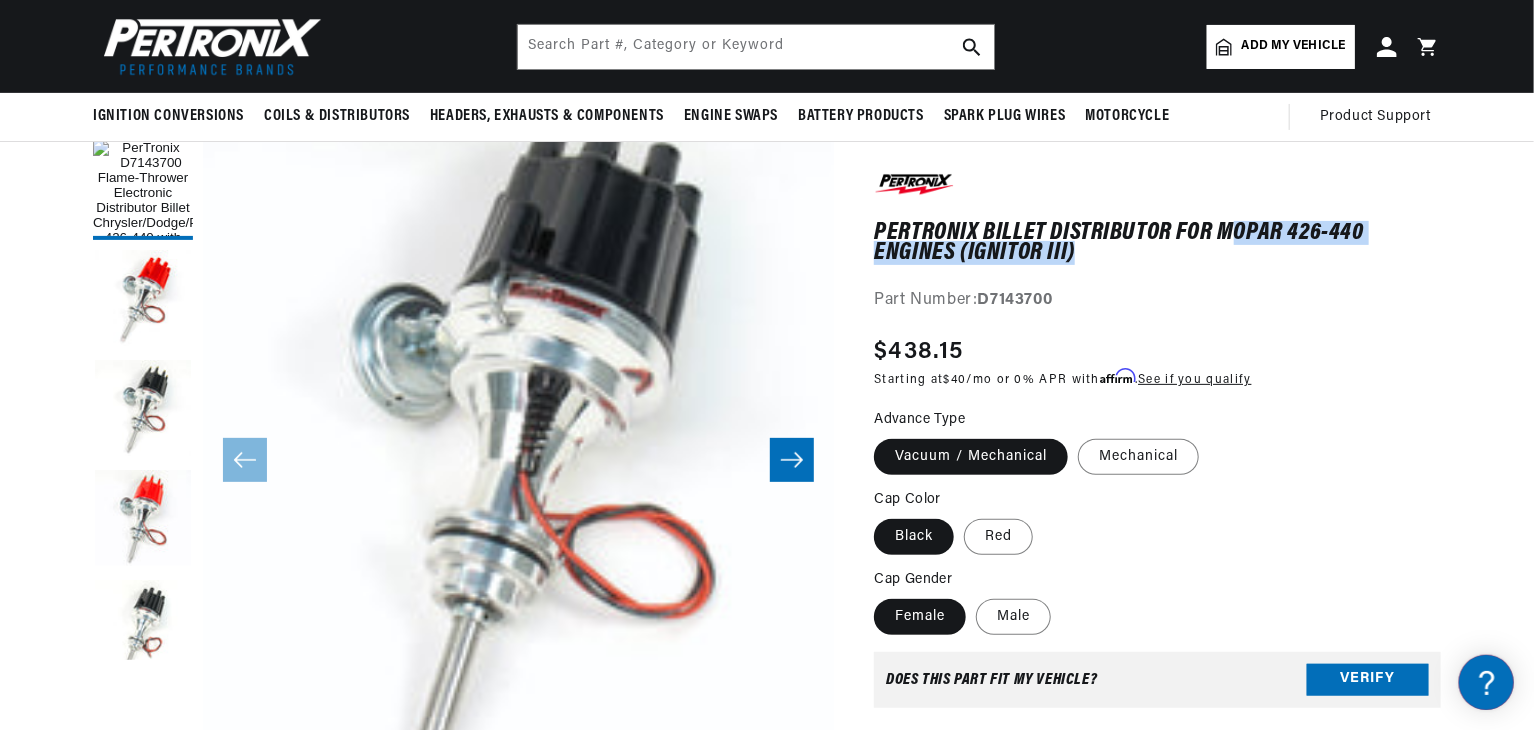 scroll, scrollTop: 0, scrollLeft: 0, axis: both 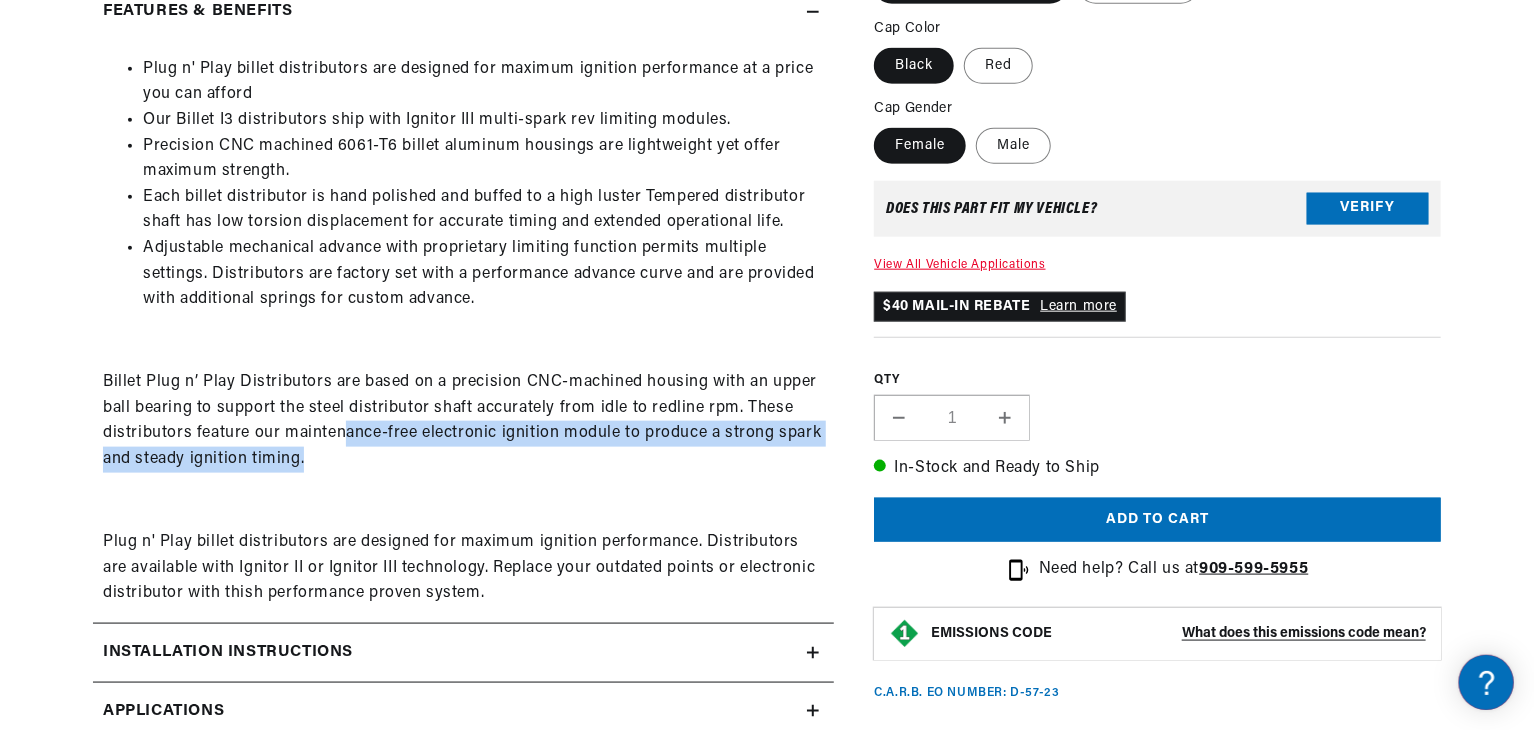 drag, startPoint x: 354, startPoint y: 434, endPoint x: 469, endPoint y: 465, distance: 119.104996 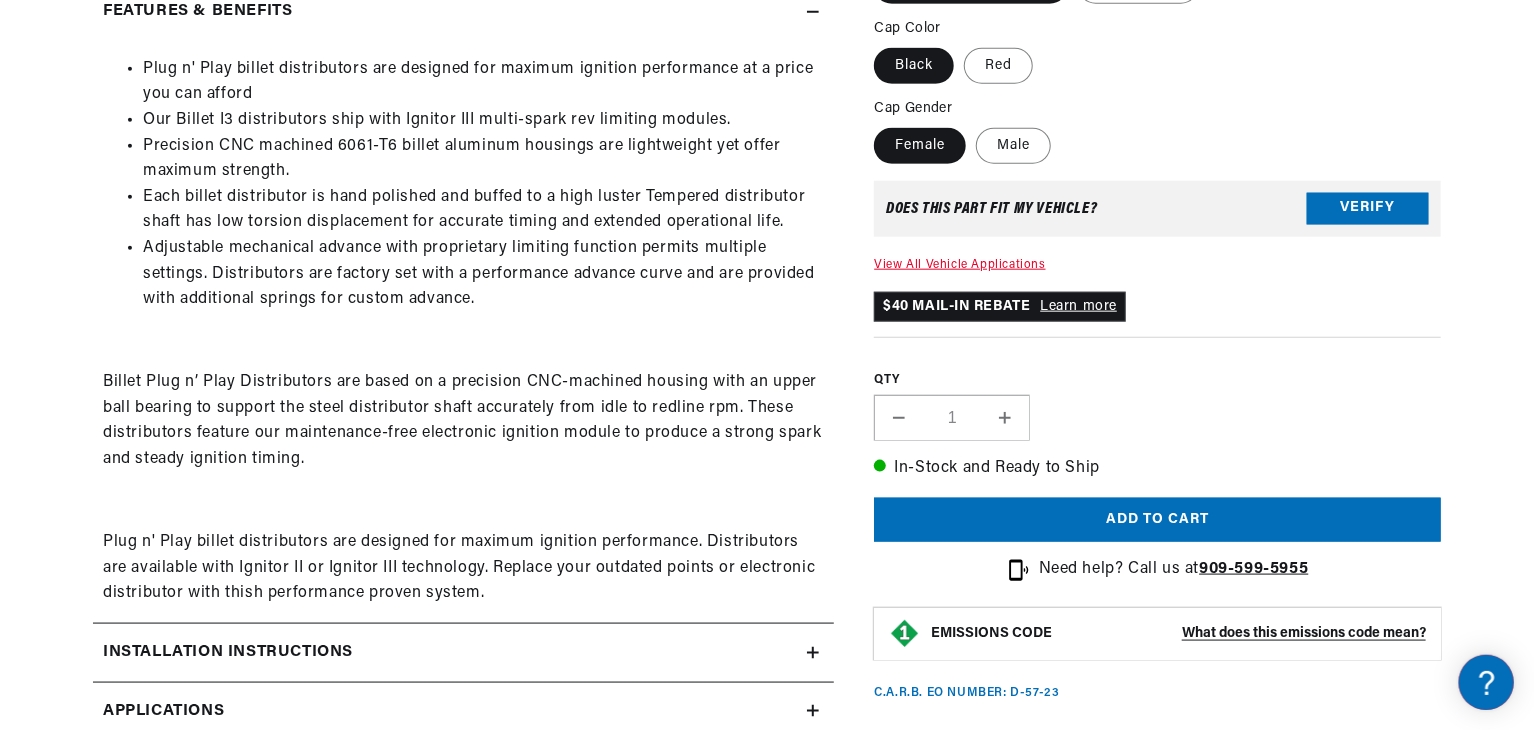 scroll, scrollTop: 0, scrollLeft: 746, axis: horizontal 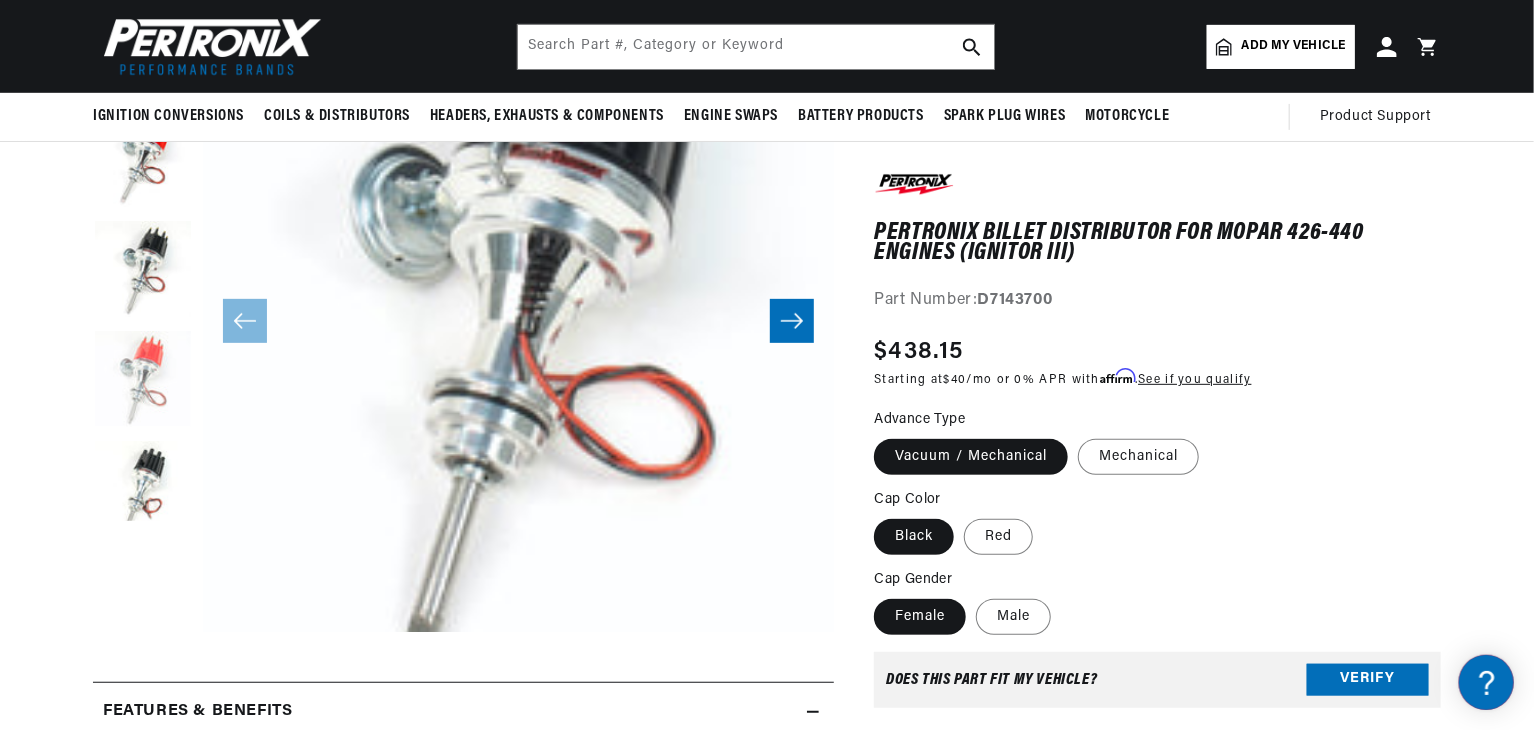 click at bounding box center (143, 381) 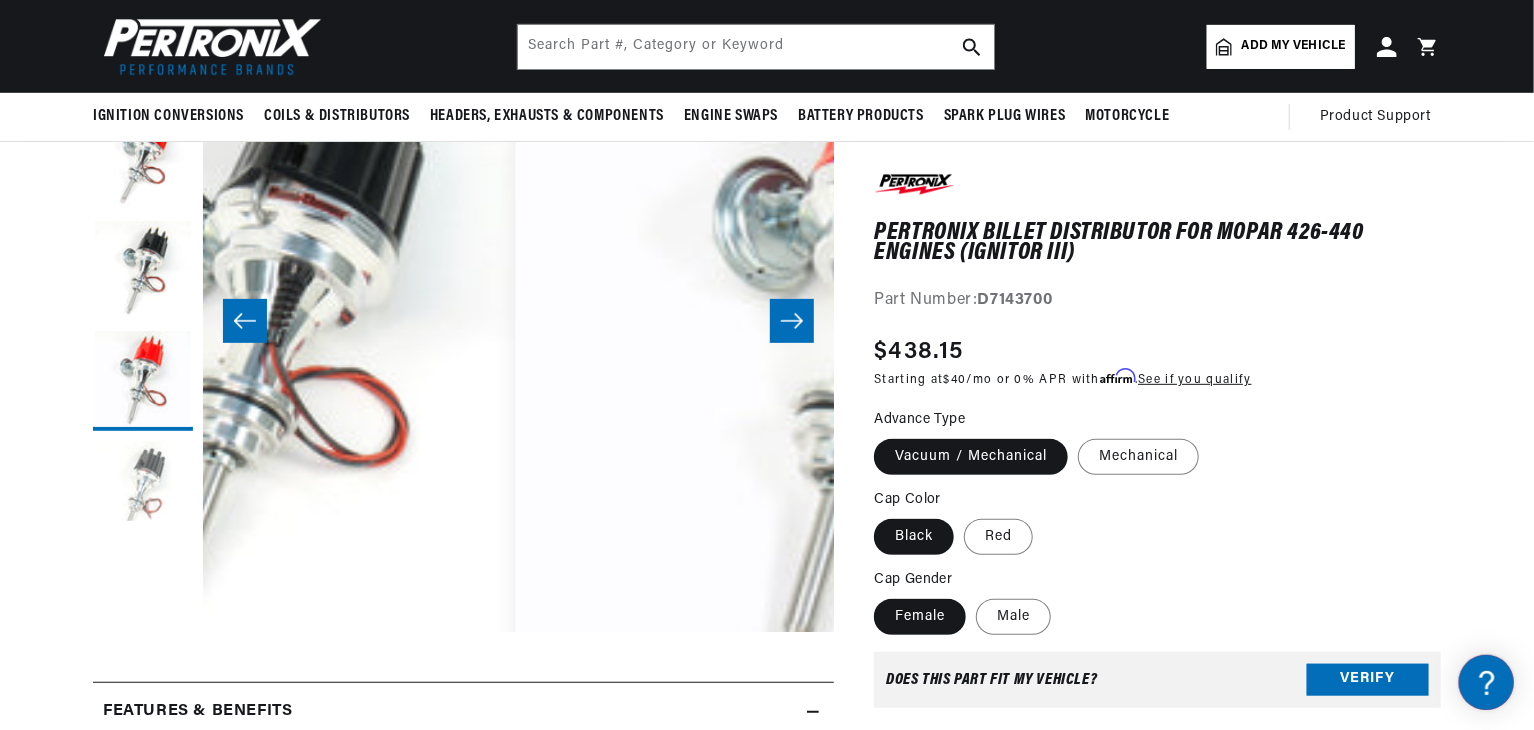 click at bounding box center [143, 491] 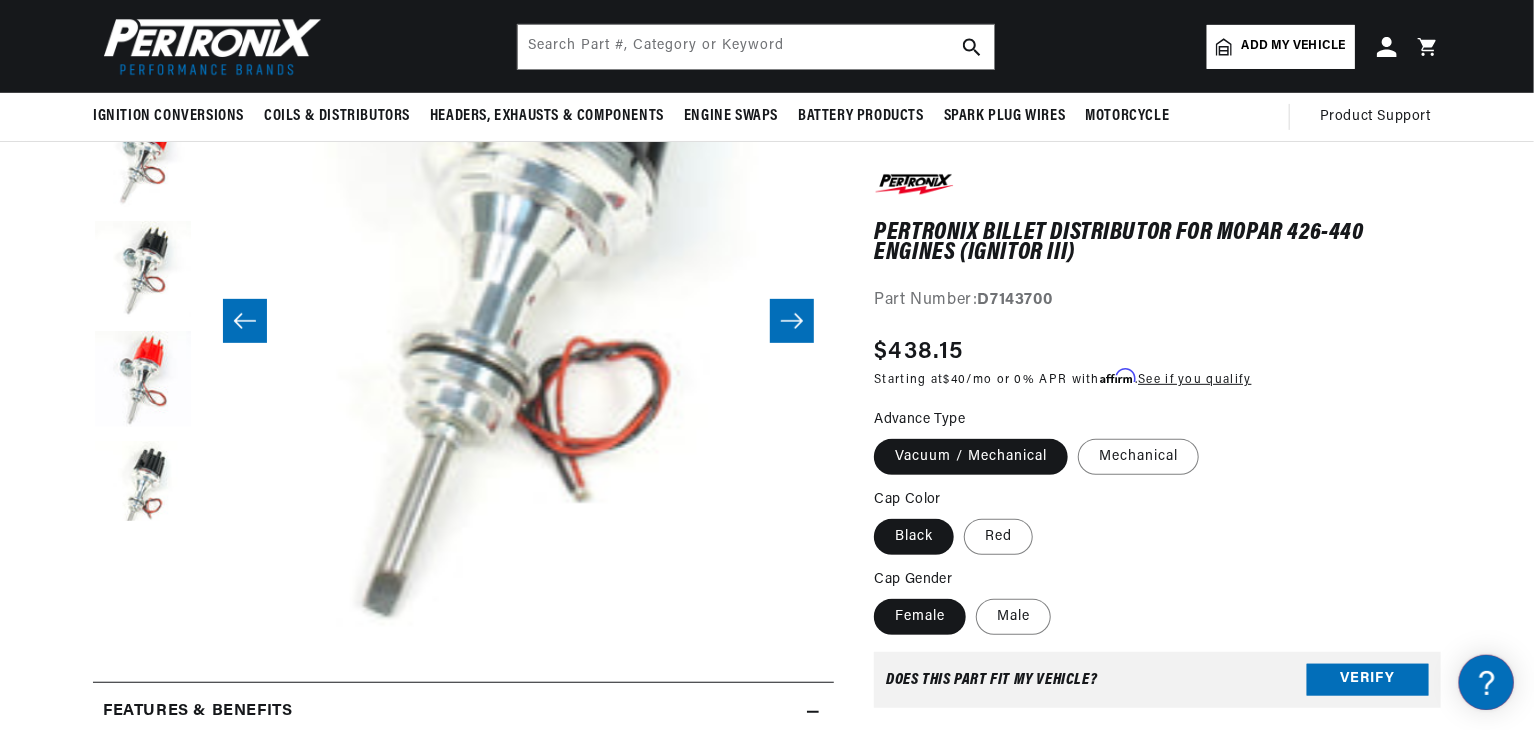 scroll, scrollTop: 63, scrollLeft: 2525, axis: both 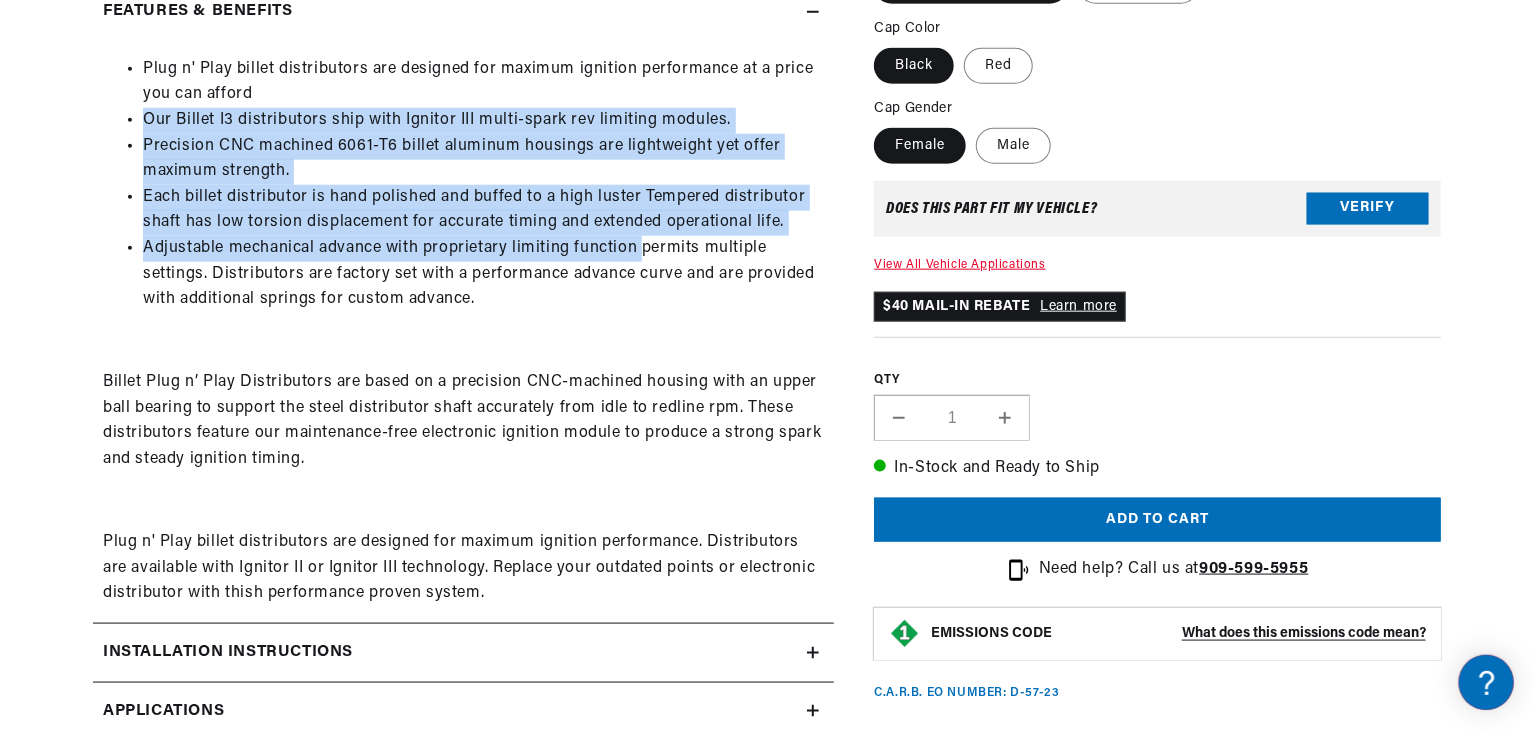 drag, startPoint x: 498, startPoint y: 103, endPoint x: 641, endPoint y: 257, distance: 210.15471 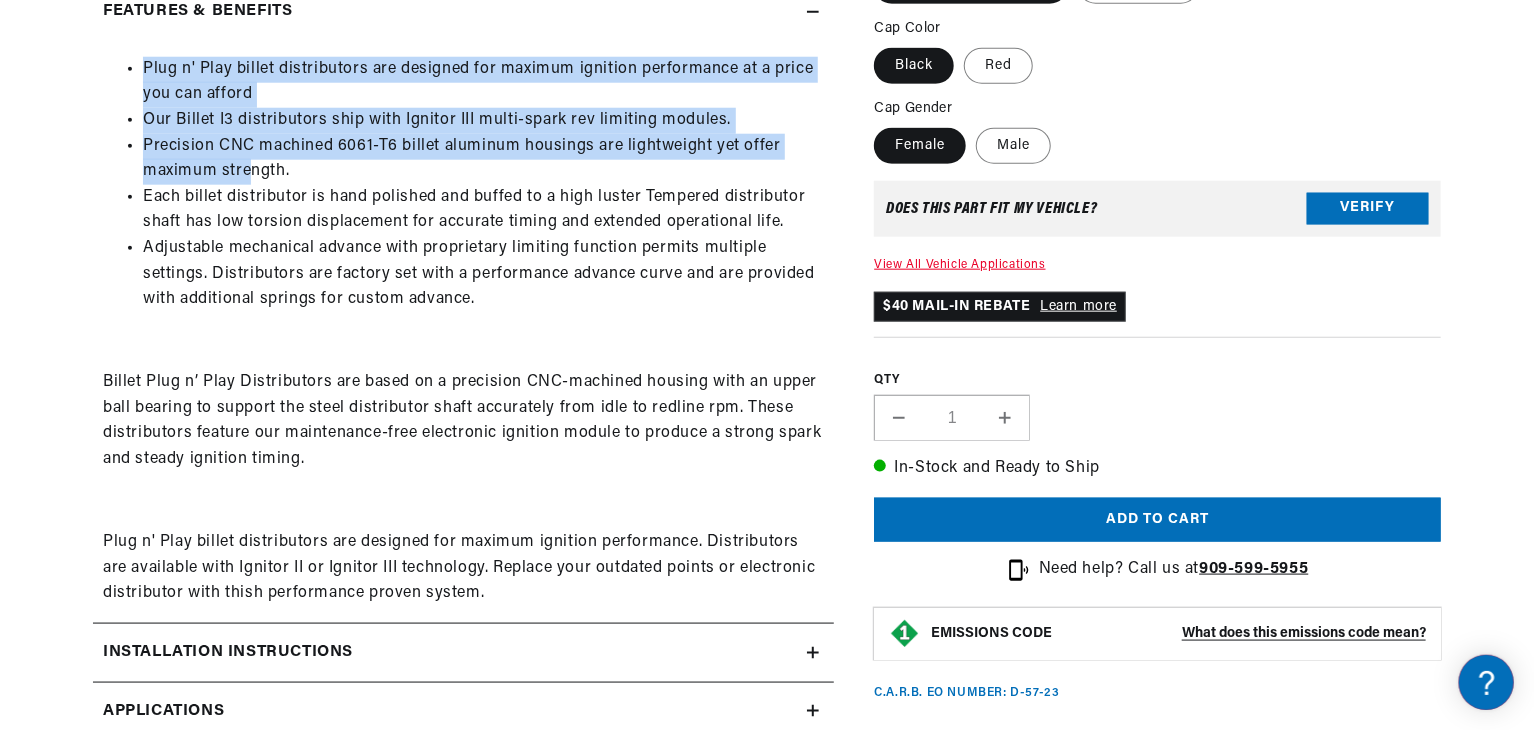 drag, startPoint x: 252, startPoint y: 172, endPoint x: 336, endPoint y: 341, distance: 188.72467 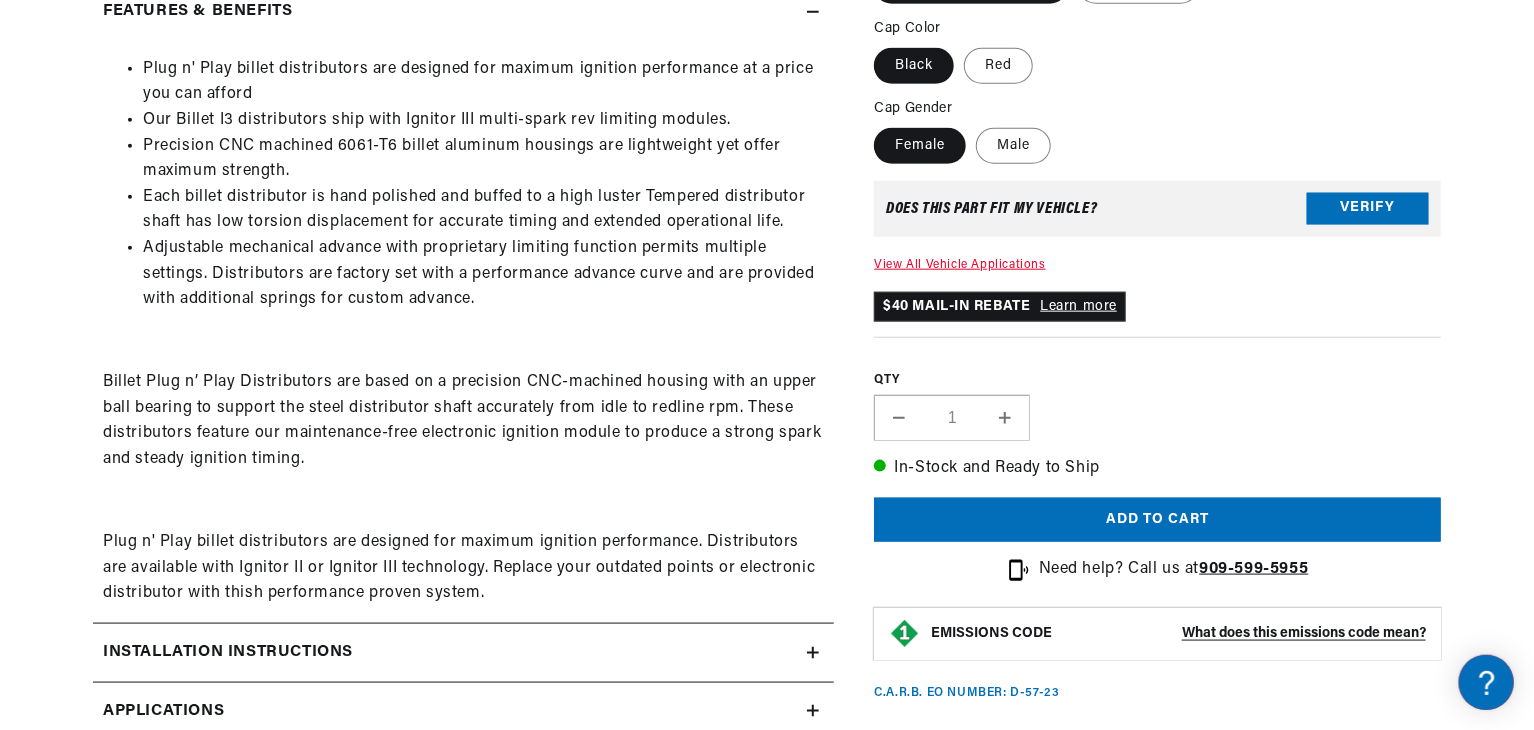 scroll, scrollTop: 0, scrollLeft: 259, axis: horizontal 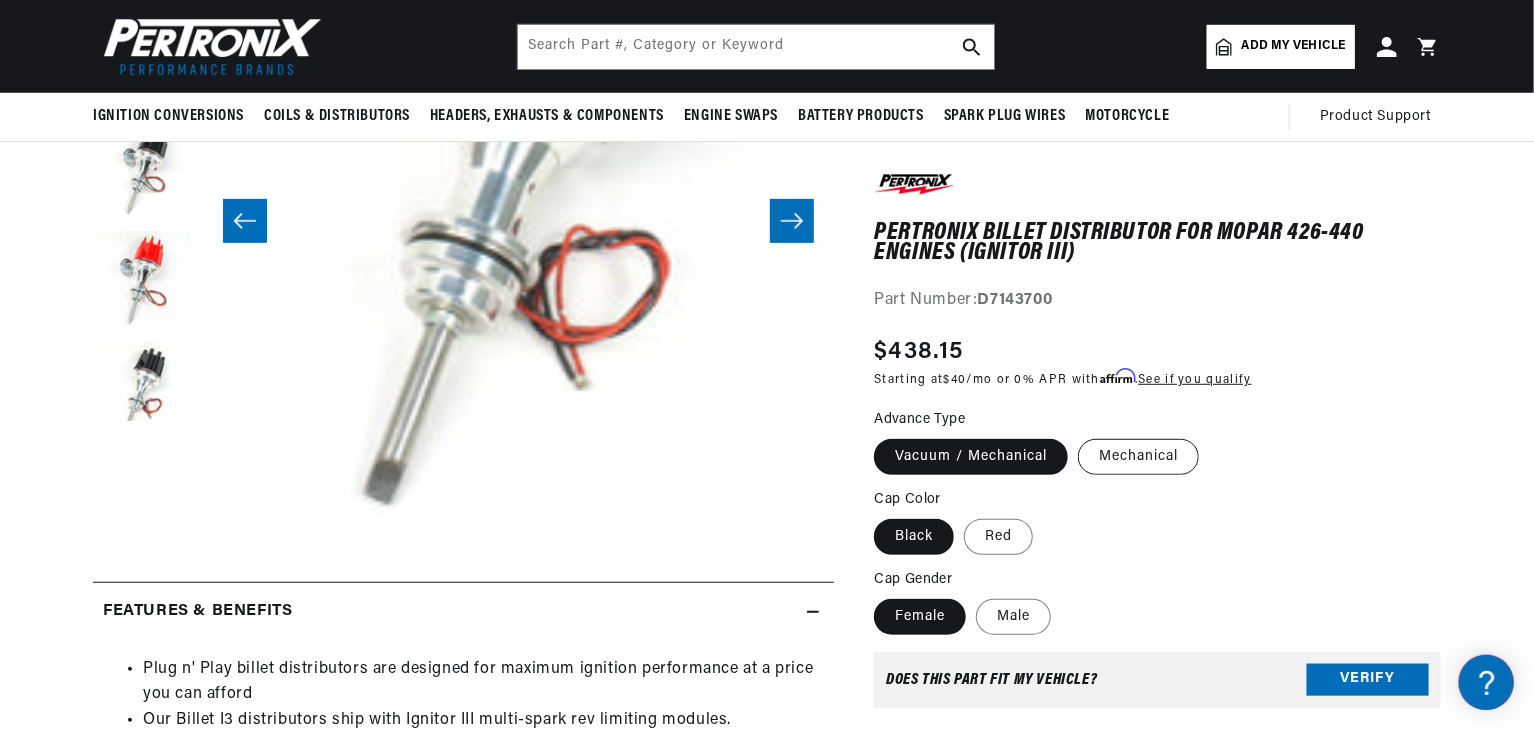 click on "Mechanical" at bounding box center (1138, 457) 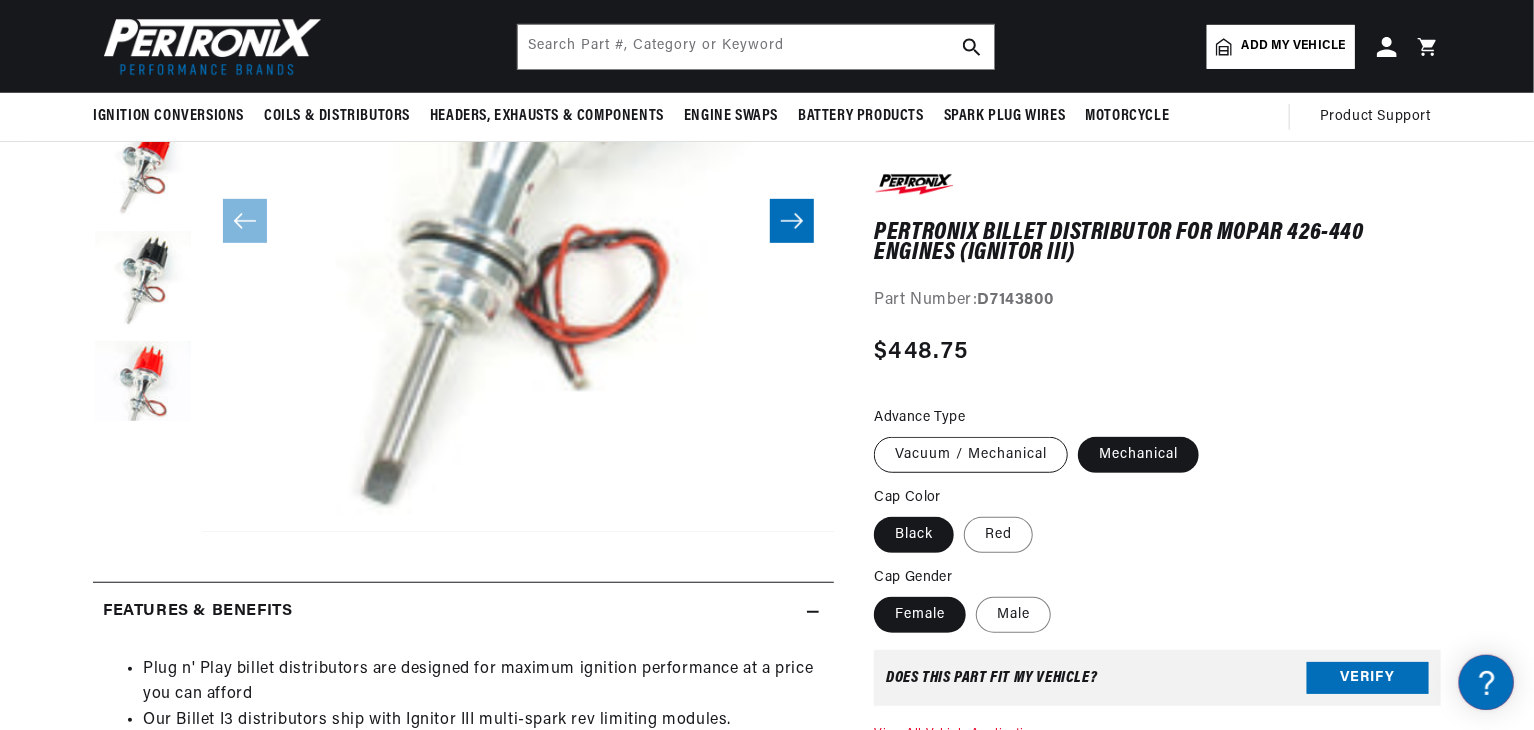 click on "Vacuum / Mechanical" at bounding box center (971, 455) 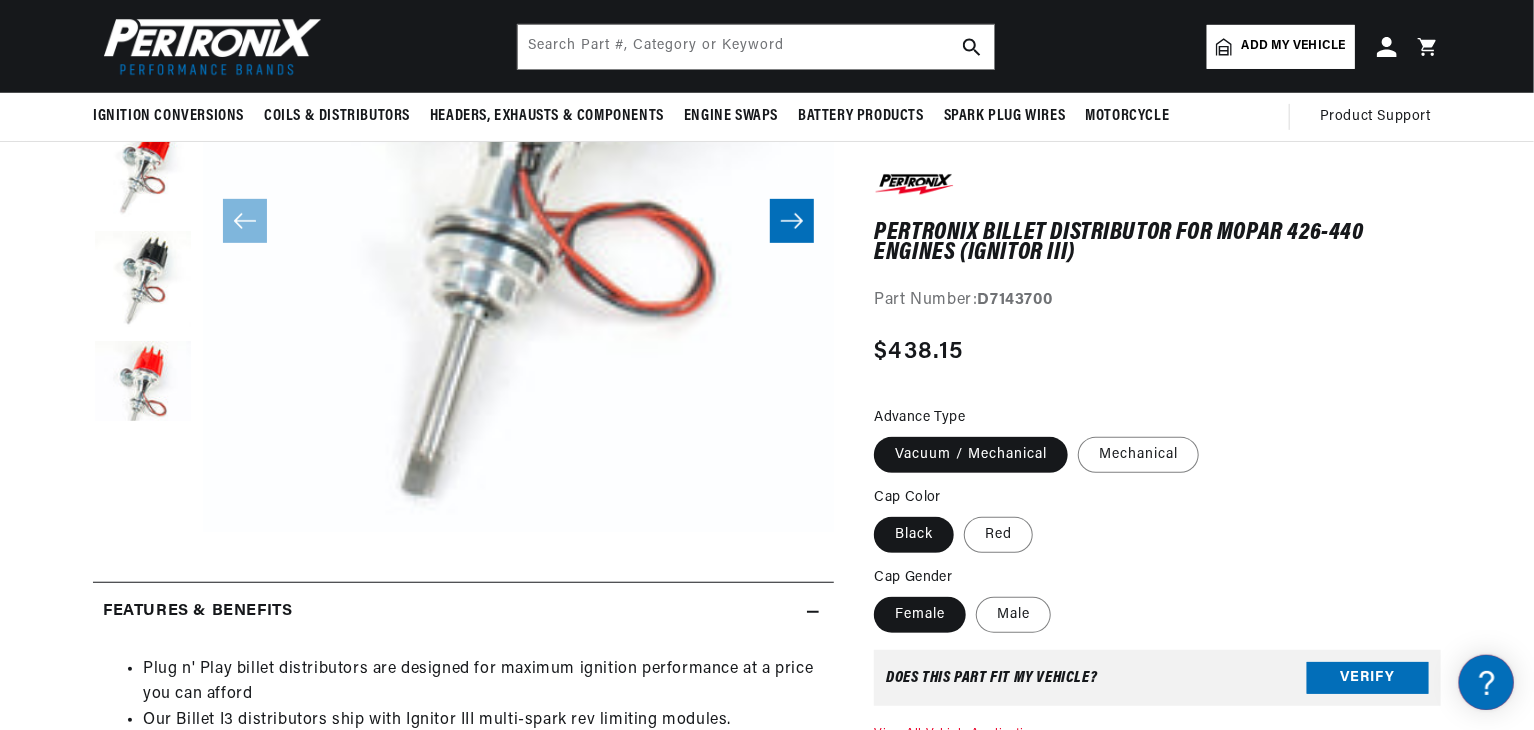 drag, startPoint x: 1136, startPoint y: 456, endPoint x: 1067, endPoint y: 468, distance: 70.035706 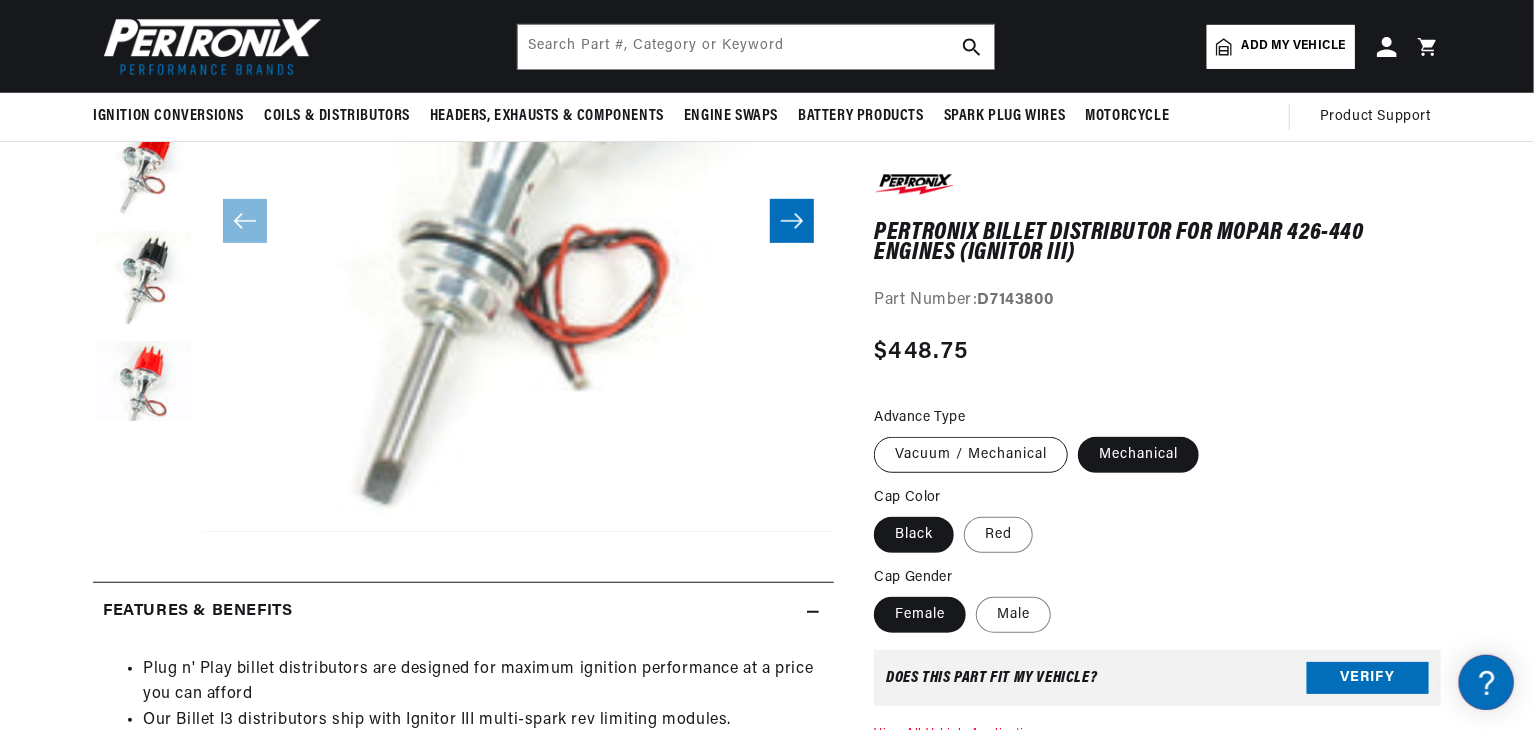 click on "Vacuum / Mechanical" at bounding box center [971, 455] 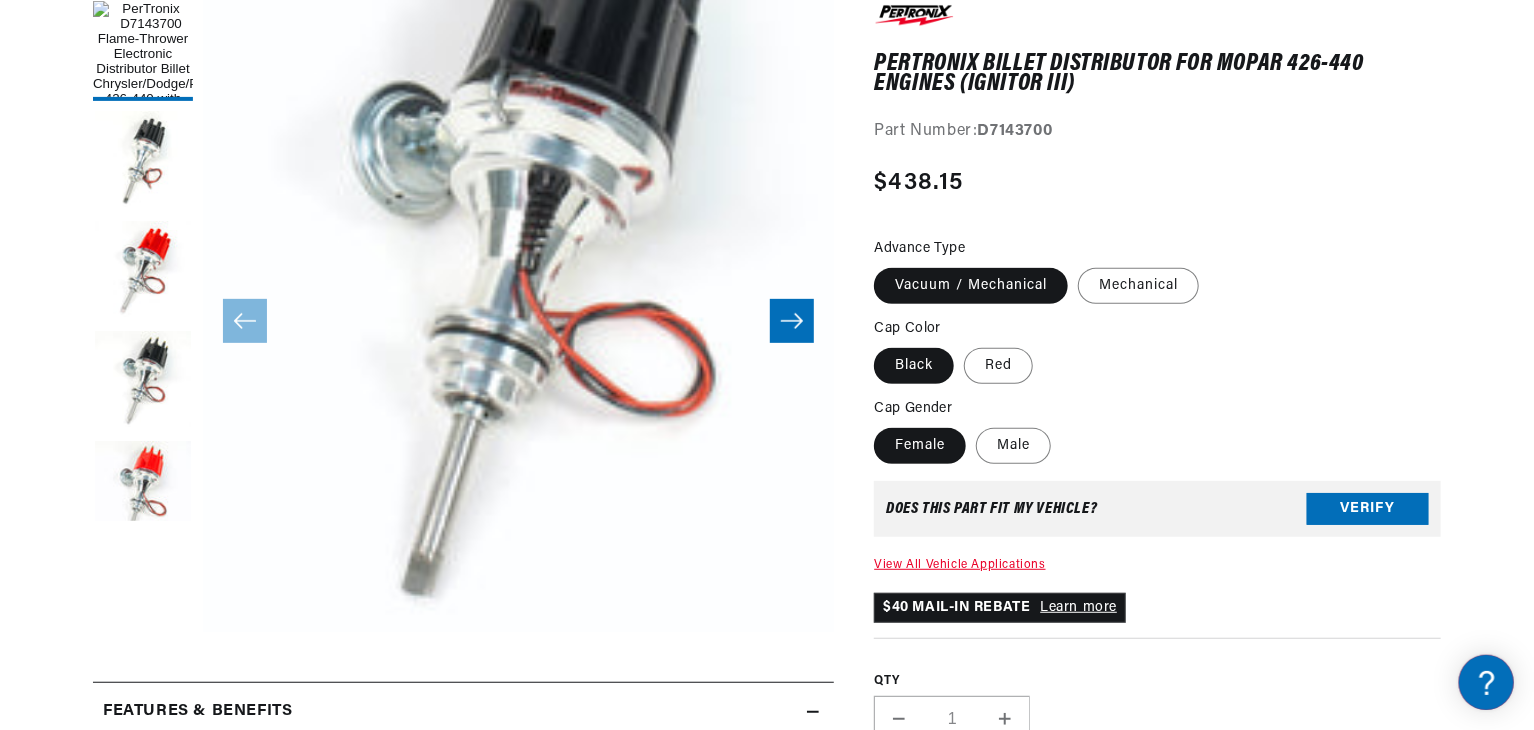 click on "PerTronix Billet Distributor for Mopar 426-440 Engines (Ignitor III)
PerTronix Billet Distributor for Mopar 426-440 Engines (Ignitor III)
Part Number:  D7143700
Regular price
$438.15
Sale price
$438.15
Regular price
Unit price
/
per
Part Number:  D7143700
Advance Type Cap Color" at bounding box center (1157, 501) 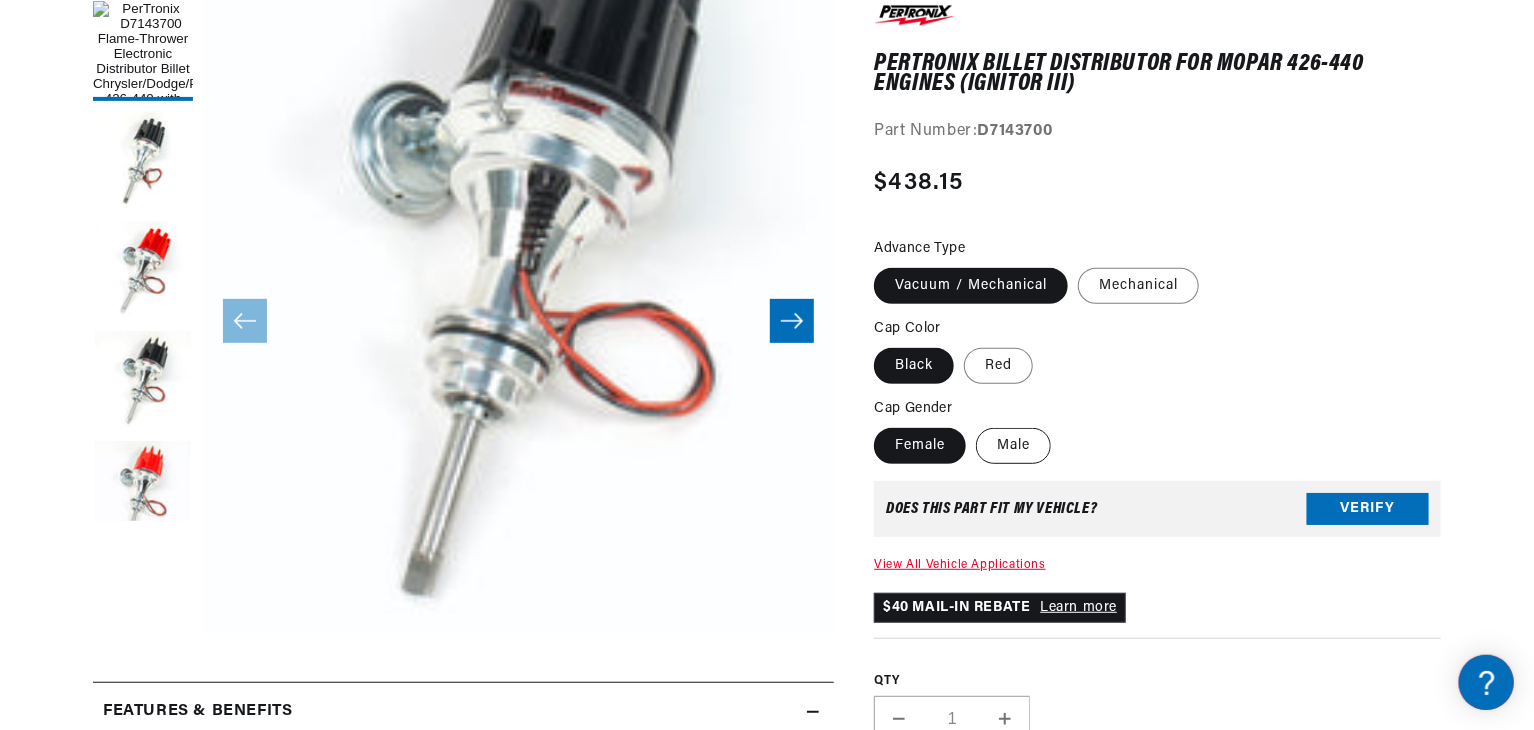 click on "Male" at bounding box center [1013, 446] 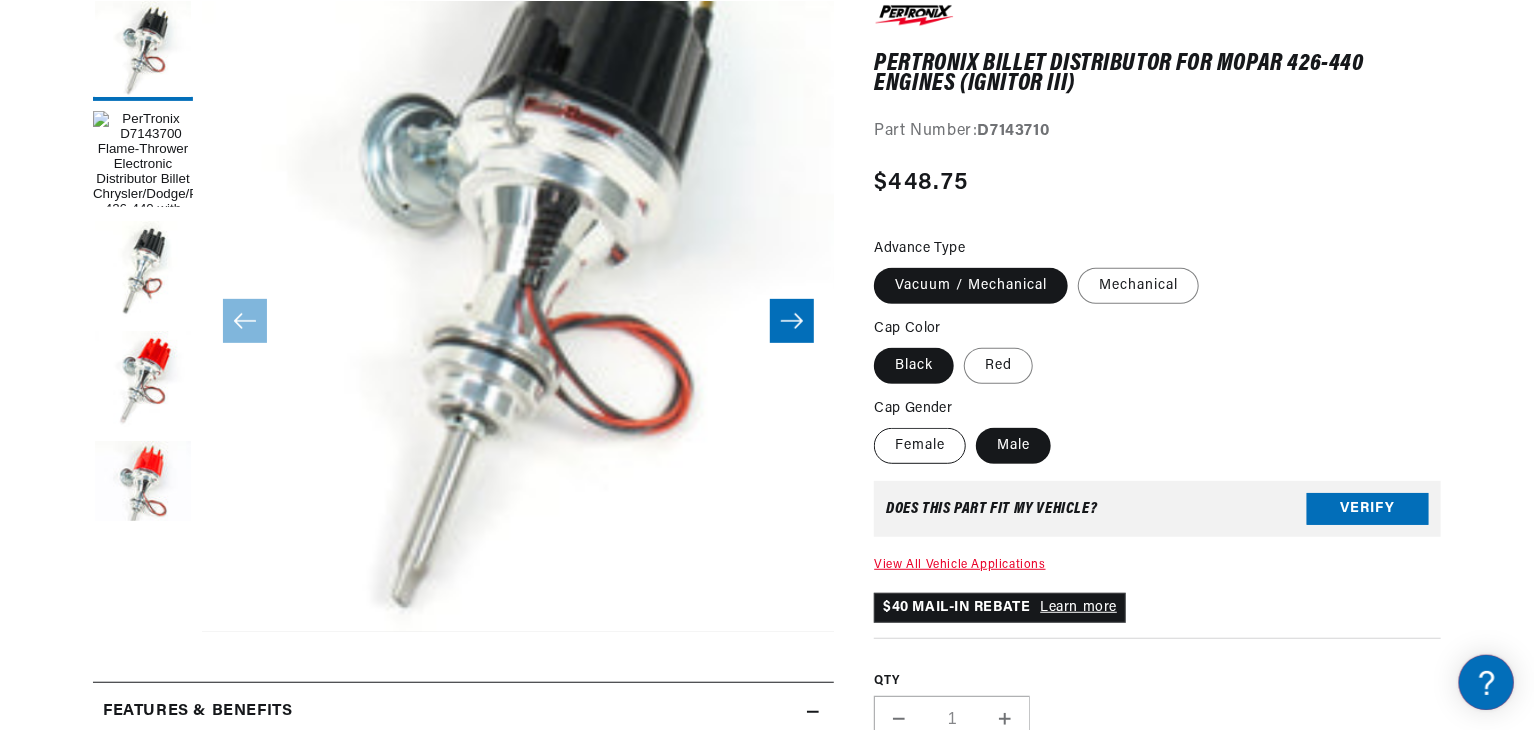 click on "Female" at bounding box center (920, 446) 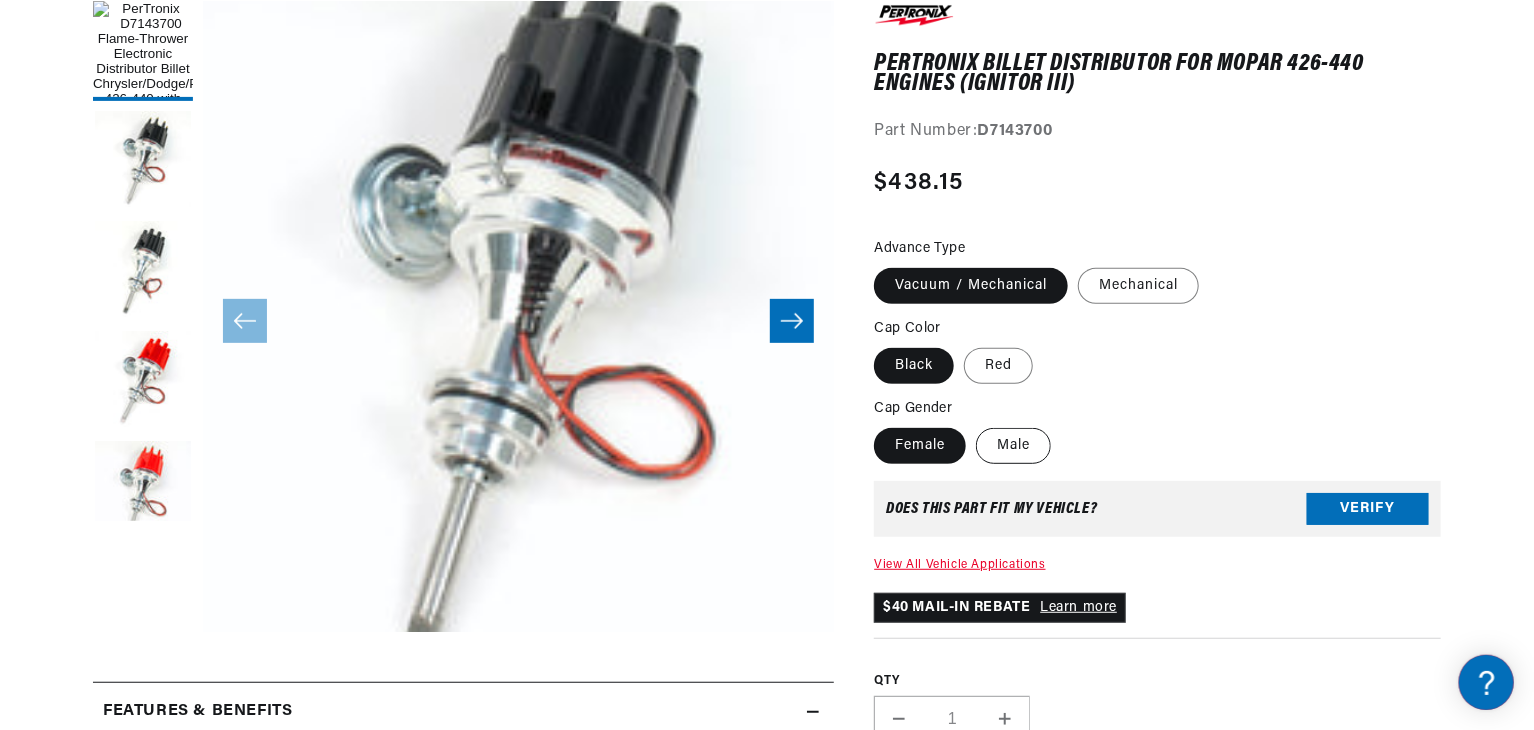 drag, startPoint x: 1044, startPoint y: 450, endPoint x: 1018, endPoint y: 452, distance: 26.076809 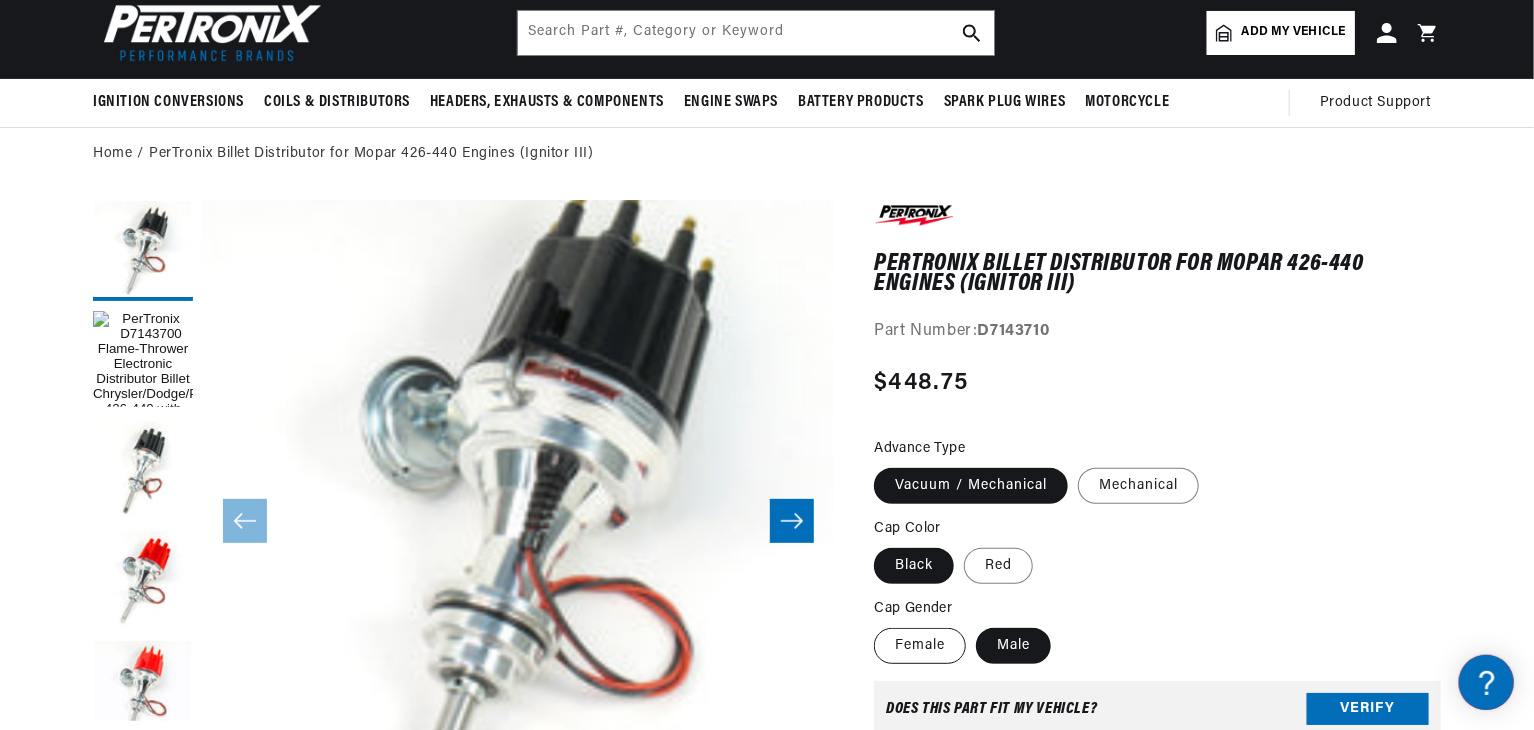 click on "Female" at bounding box center [920, 646] 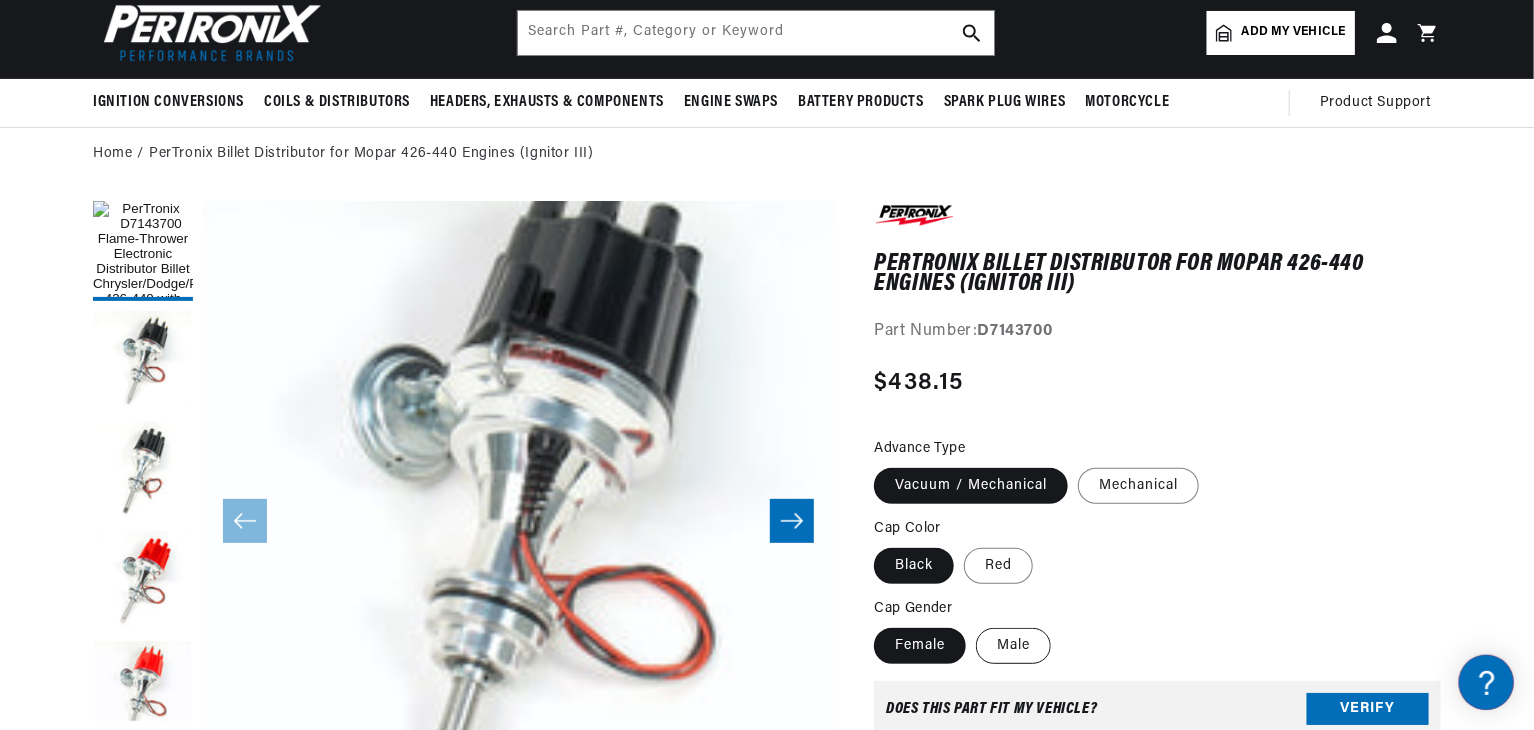 click on "Male" at bounding box center (1013, 646) 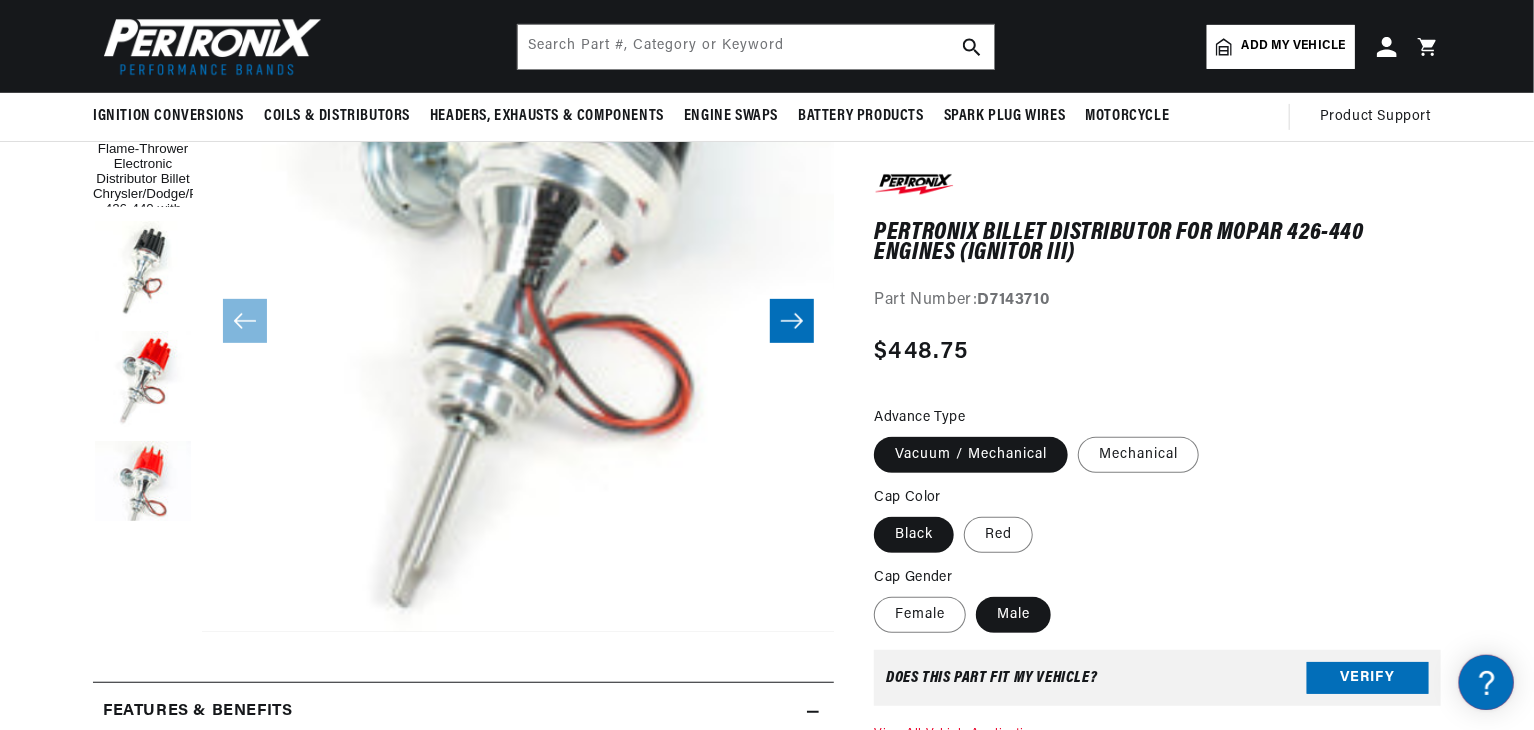 click on "PerTronix Billet Distributor for Mopar 426-440 Engines (Ignitor III)
PerTronix Billet Distributor for Mopar 426-440 Engines (Ignitor III)
Part Number:  D7143710
Regular price
$448.75
Sale price
$448.75
Regular price
Unit price
/
per
Part Number:  D7143710
Advance Type Cap Color" at bounding box center (1157, 670) 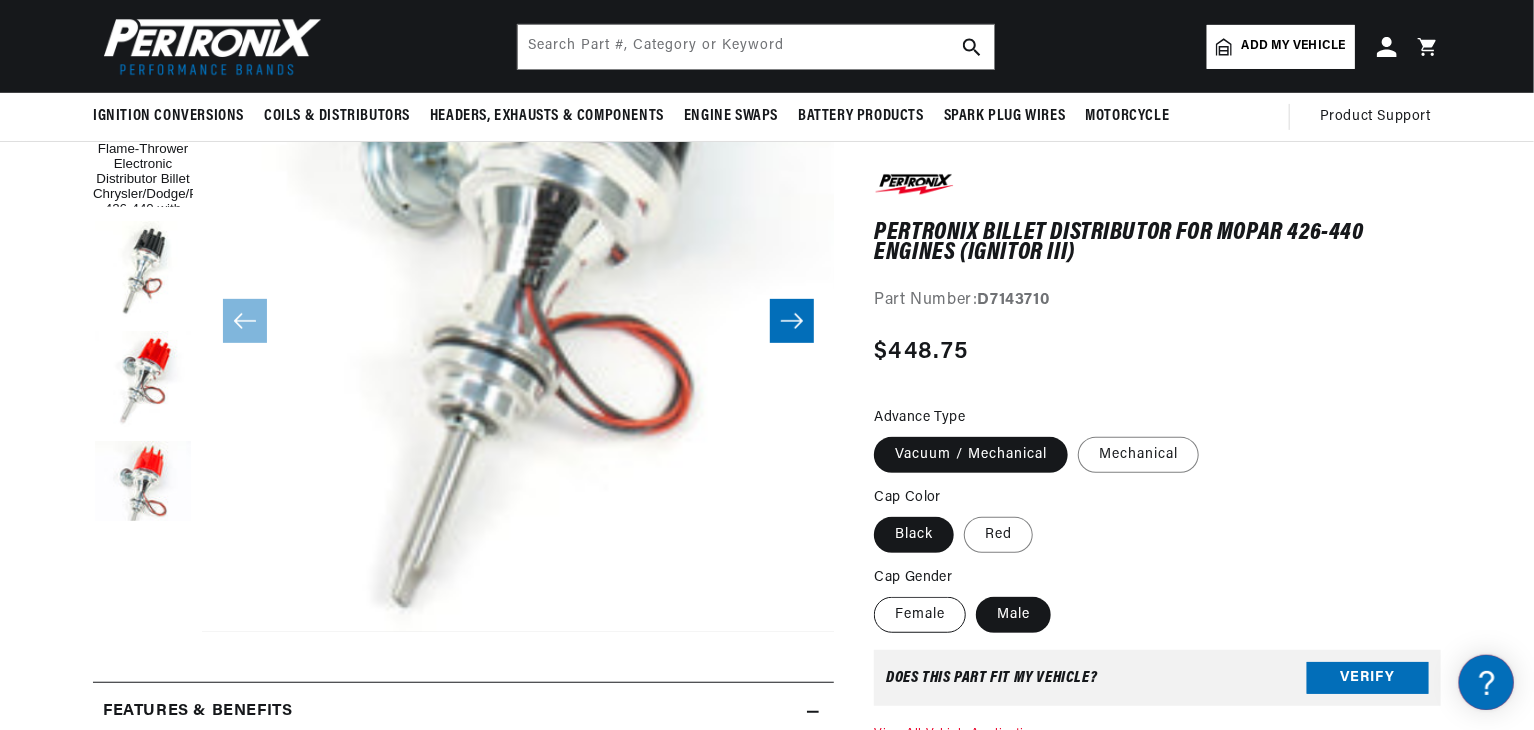 drag, startPoint x: 924, startPoint y: 594, endPoint x: 921, endPoint y: 615, distance: 21.213203 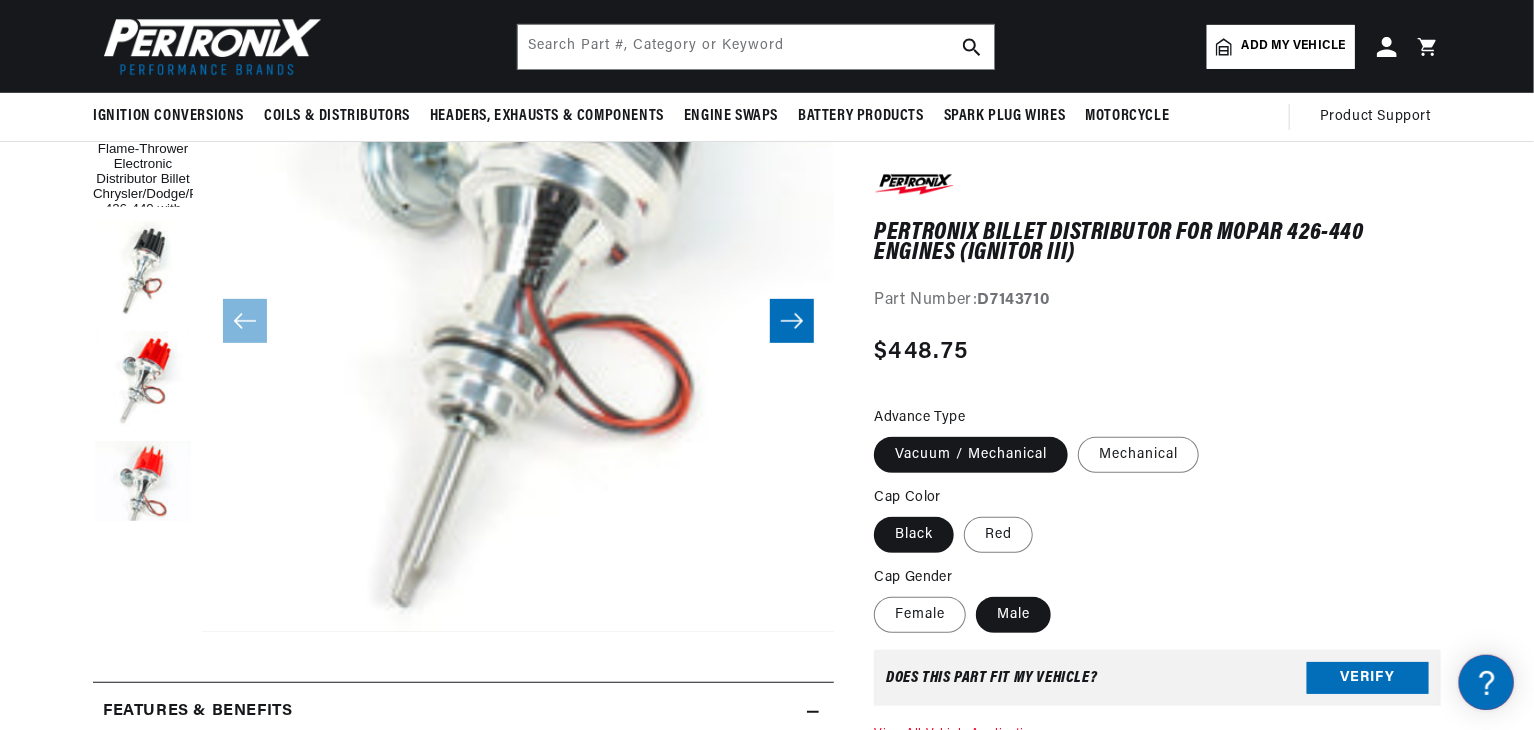 click on "Female" at bounding box center [920, 615] 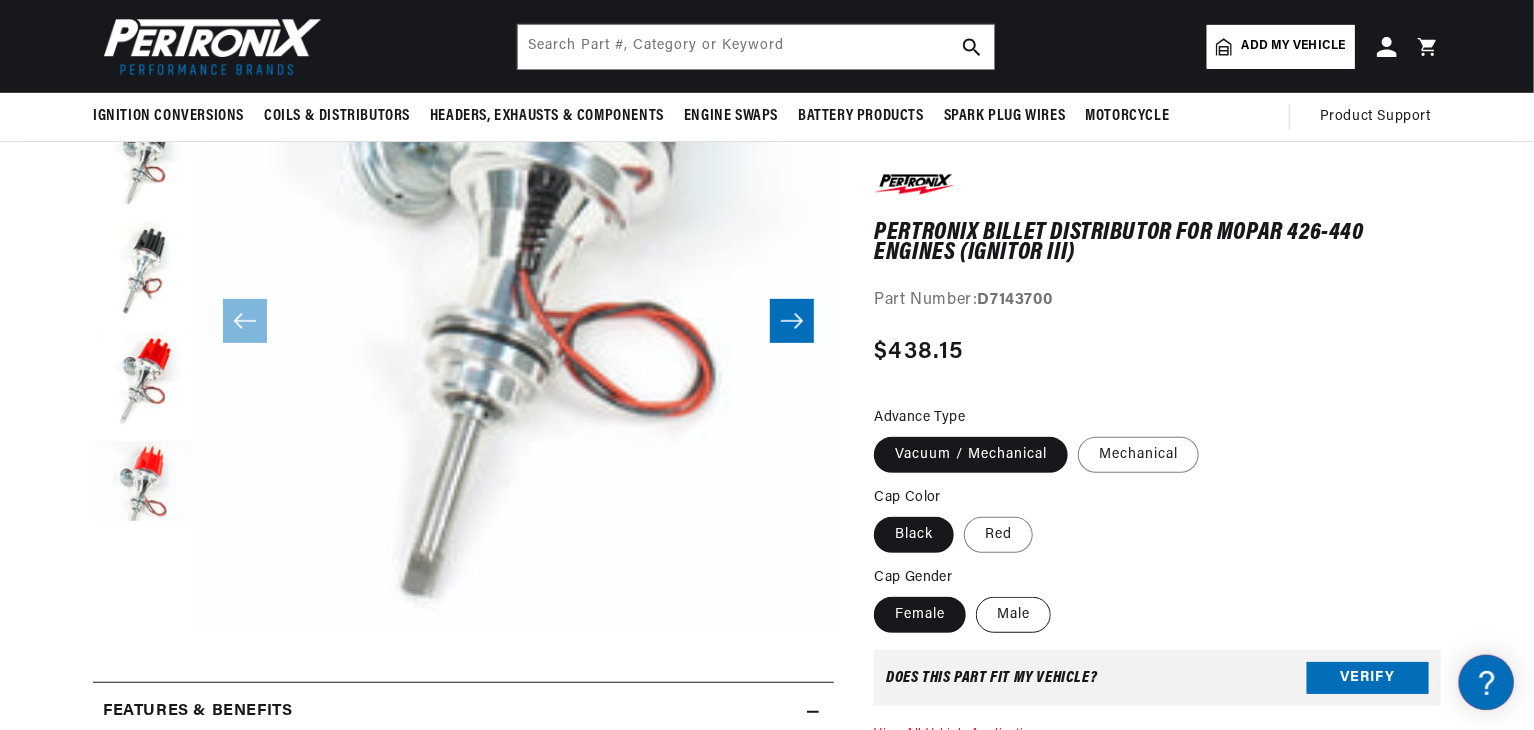 click on "Male" at bounding box center (1013, 615) 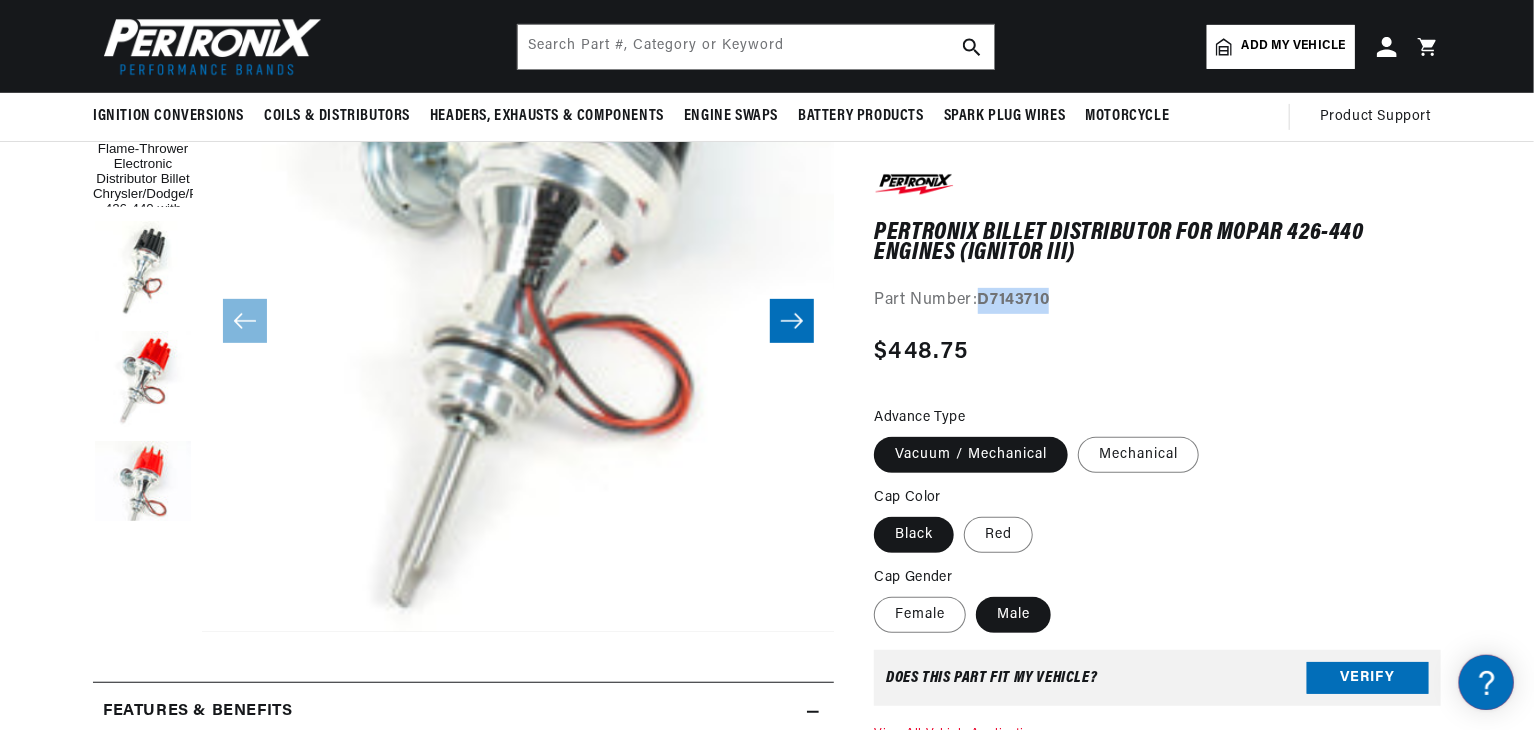 drag, startPoint x: 1034, startPoint y: 292, endPoint x: 982, endPoint y: 303, distance: 53.15073 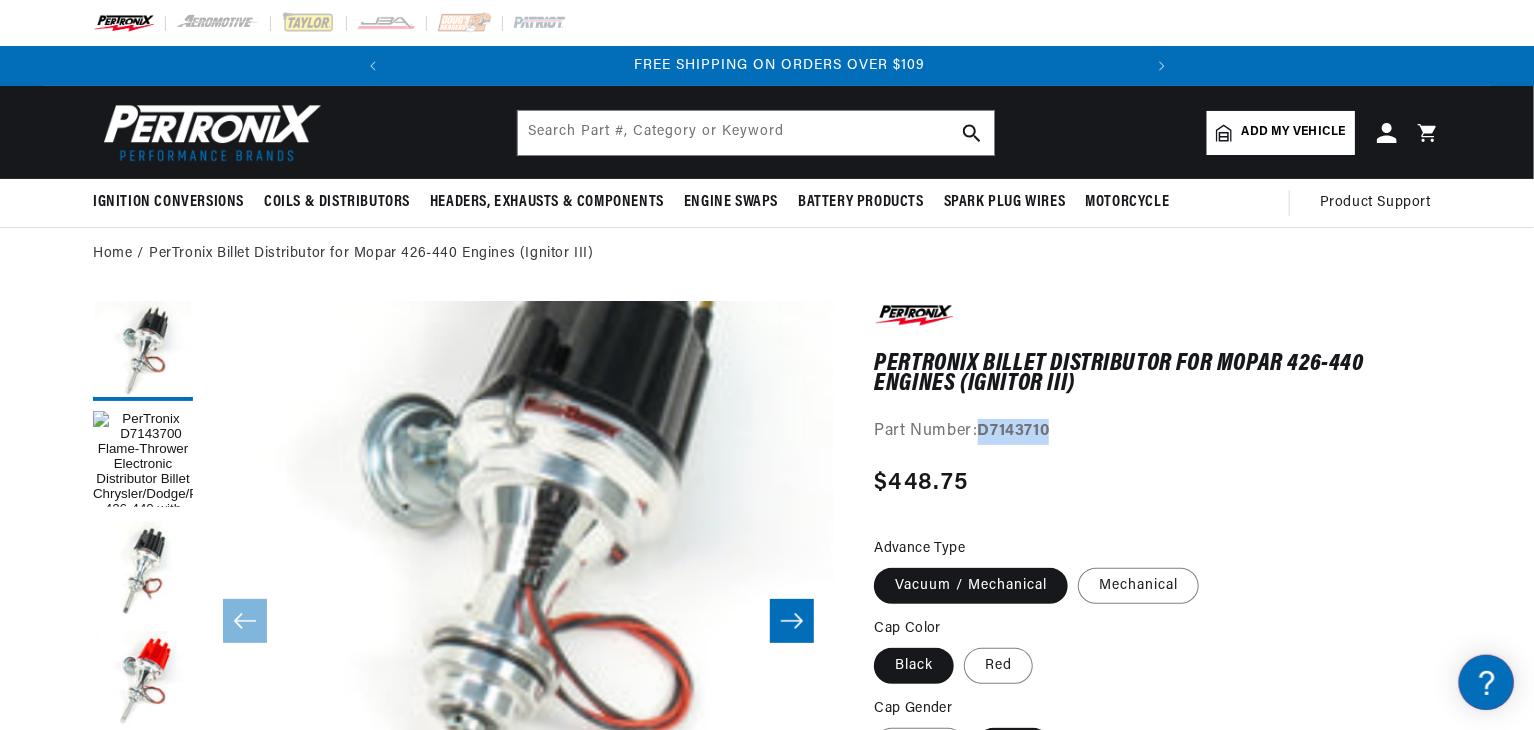 scroll, scrollTop: 0, scrollLeft: 746, axis: horizontal 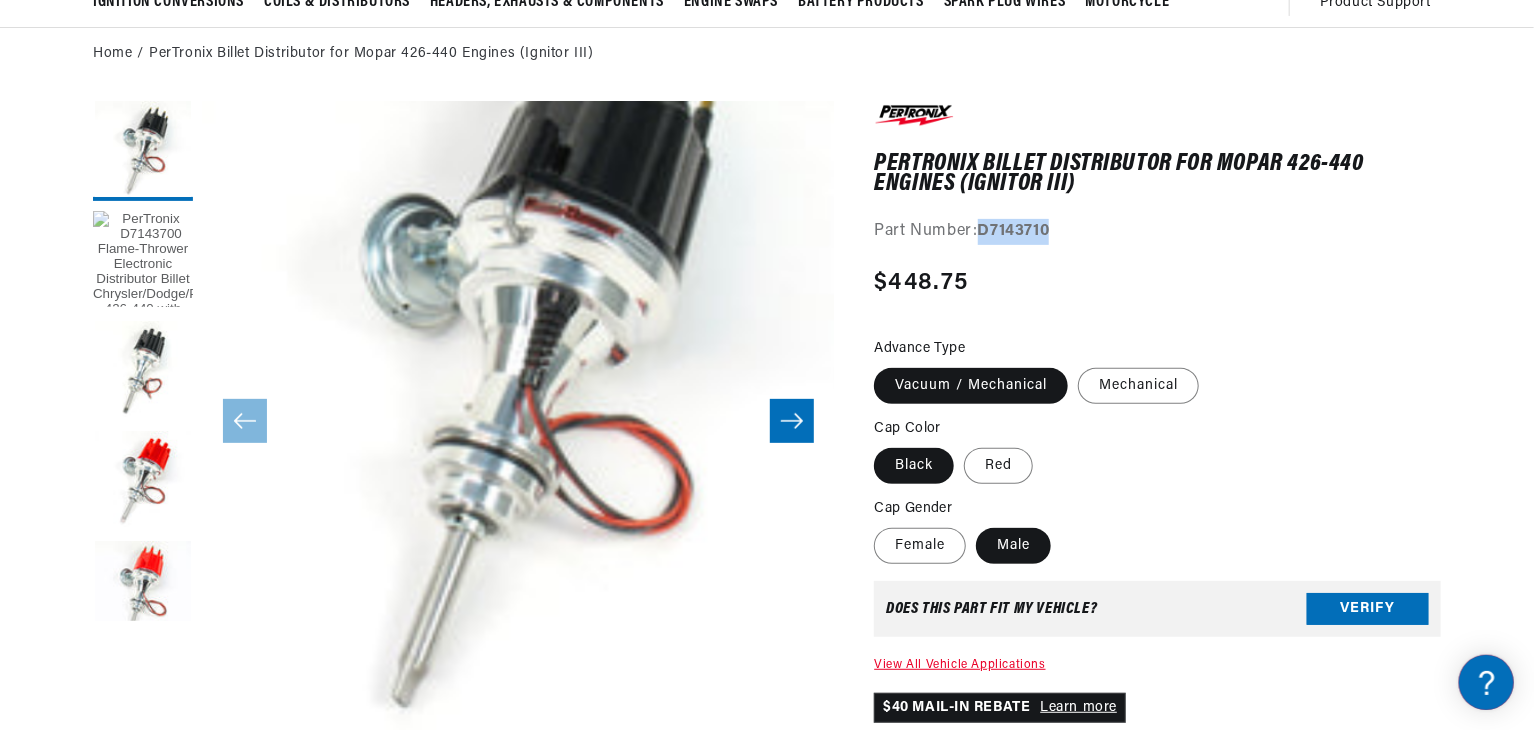 click at bounding box center (143, 261) 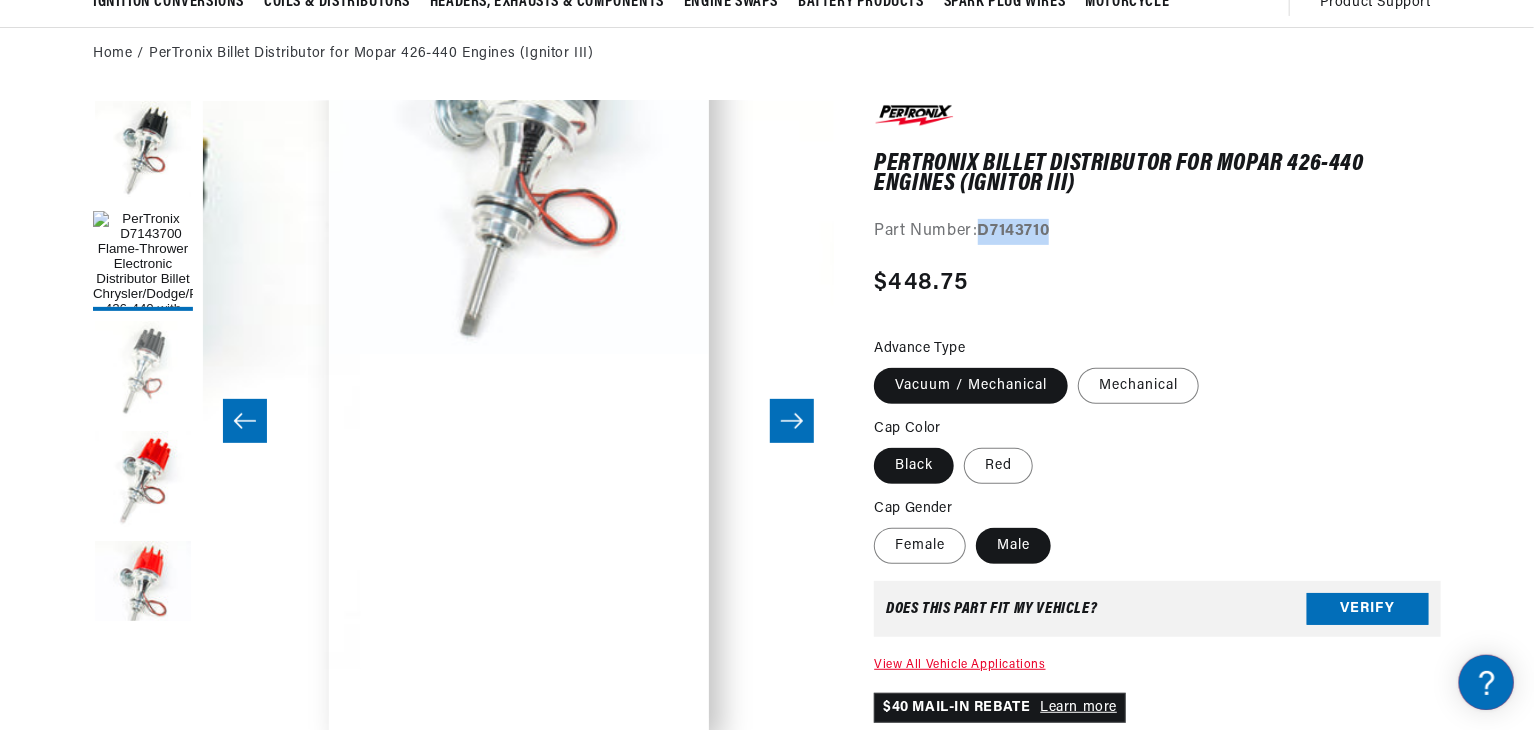 drag, startPoint x: 136, startPoint y: 372, endPoint x: 128, endPoint y: 381, distance: 12.0415945 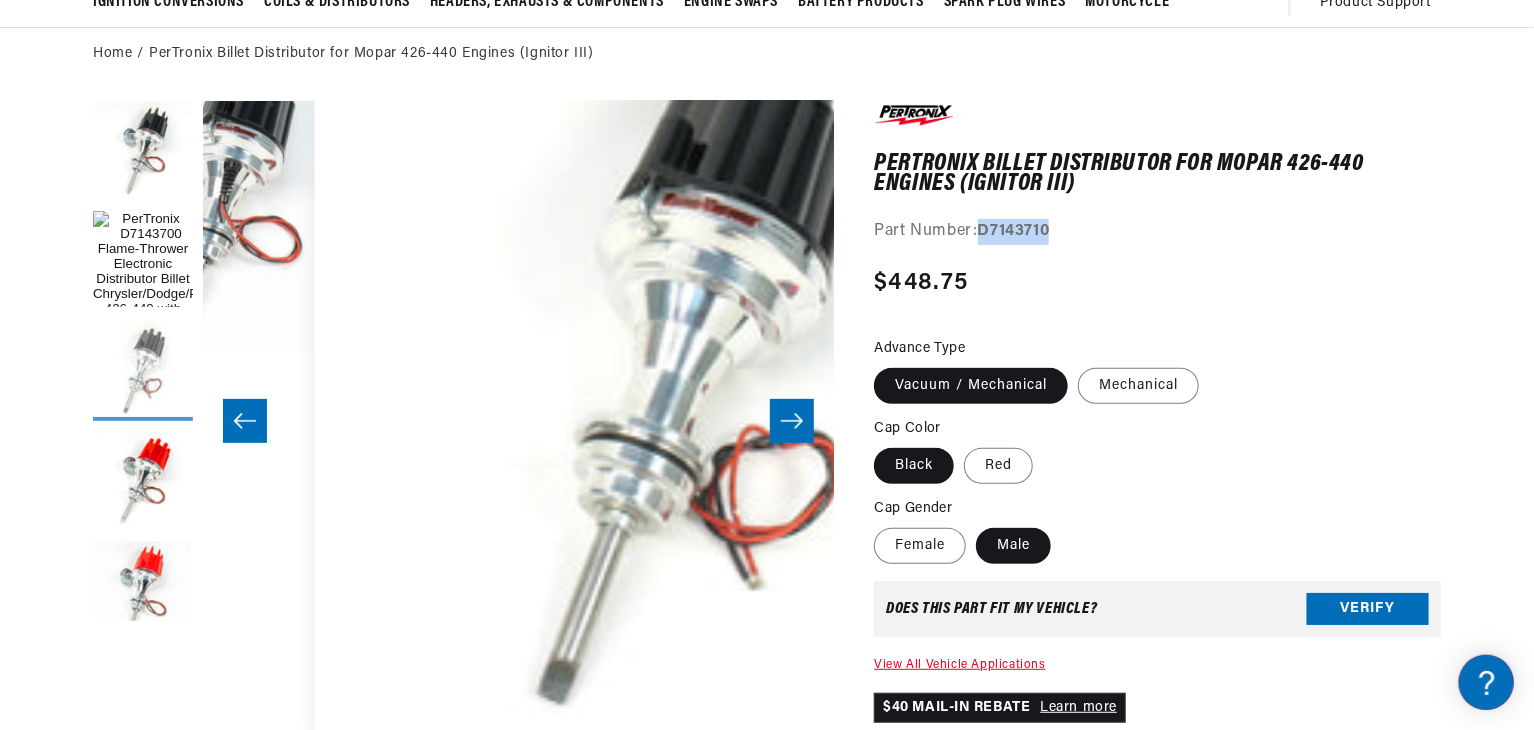 scroll, scrollTop: 63, scrollLeft: 947, axis: both 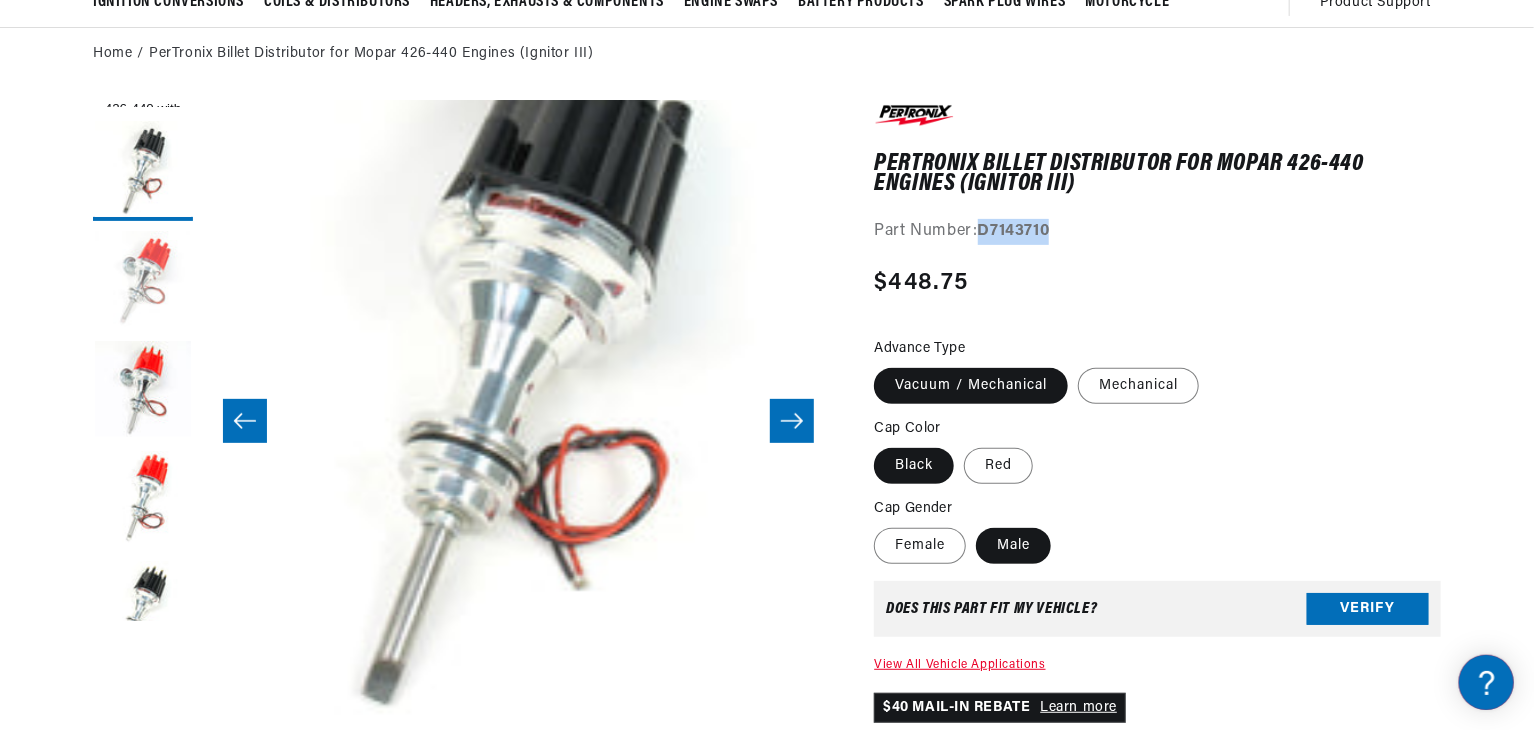 click at bounding box center [143, 281] 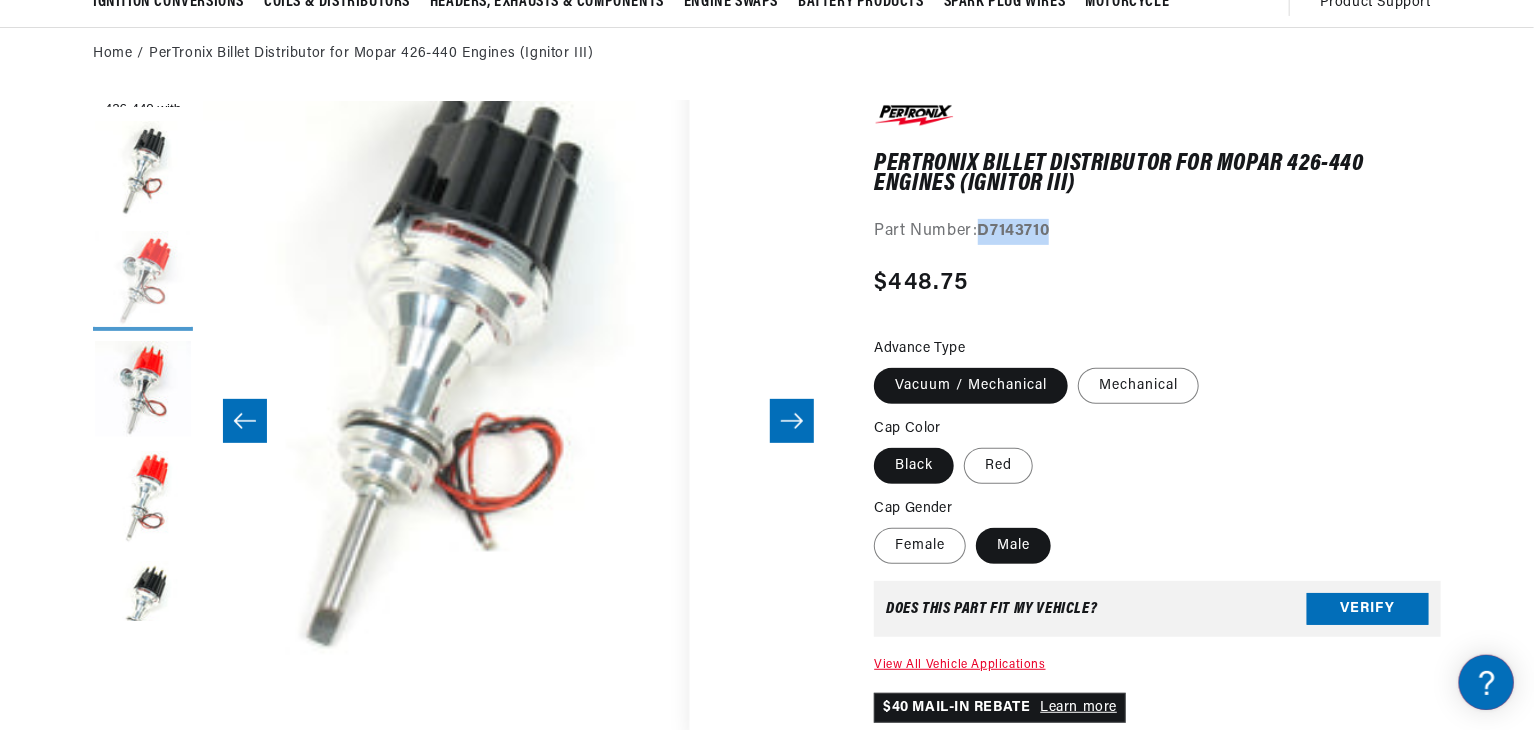 scroll, scrollTop: 63, scrollLeft: 1496, axis: both 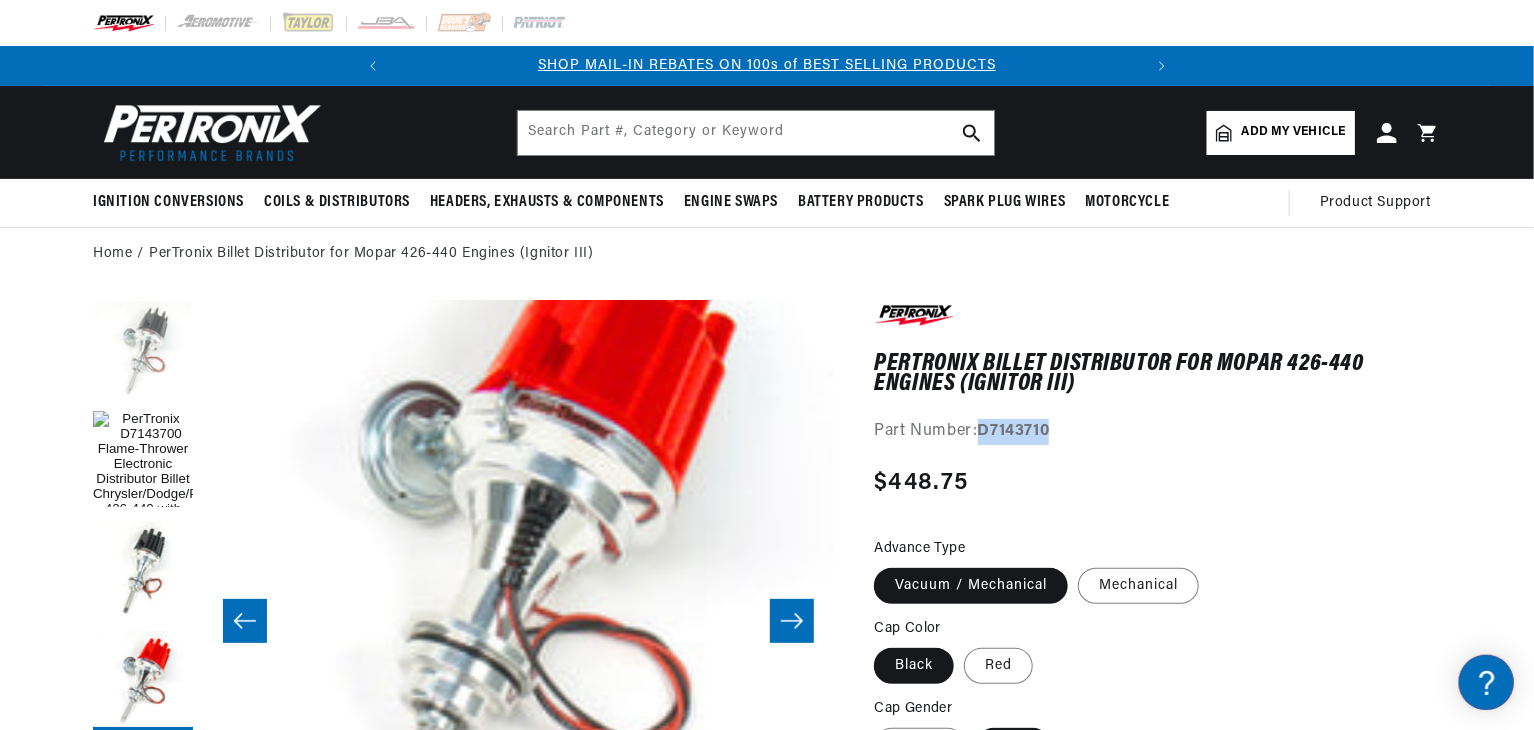 click at bounding box center [143, 351] 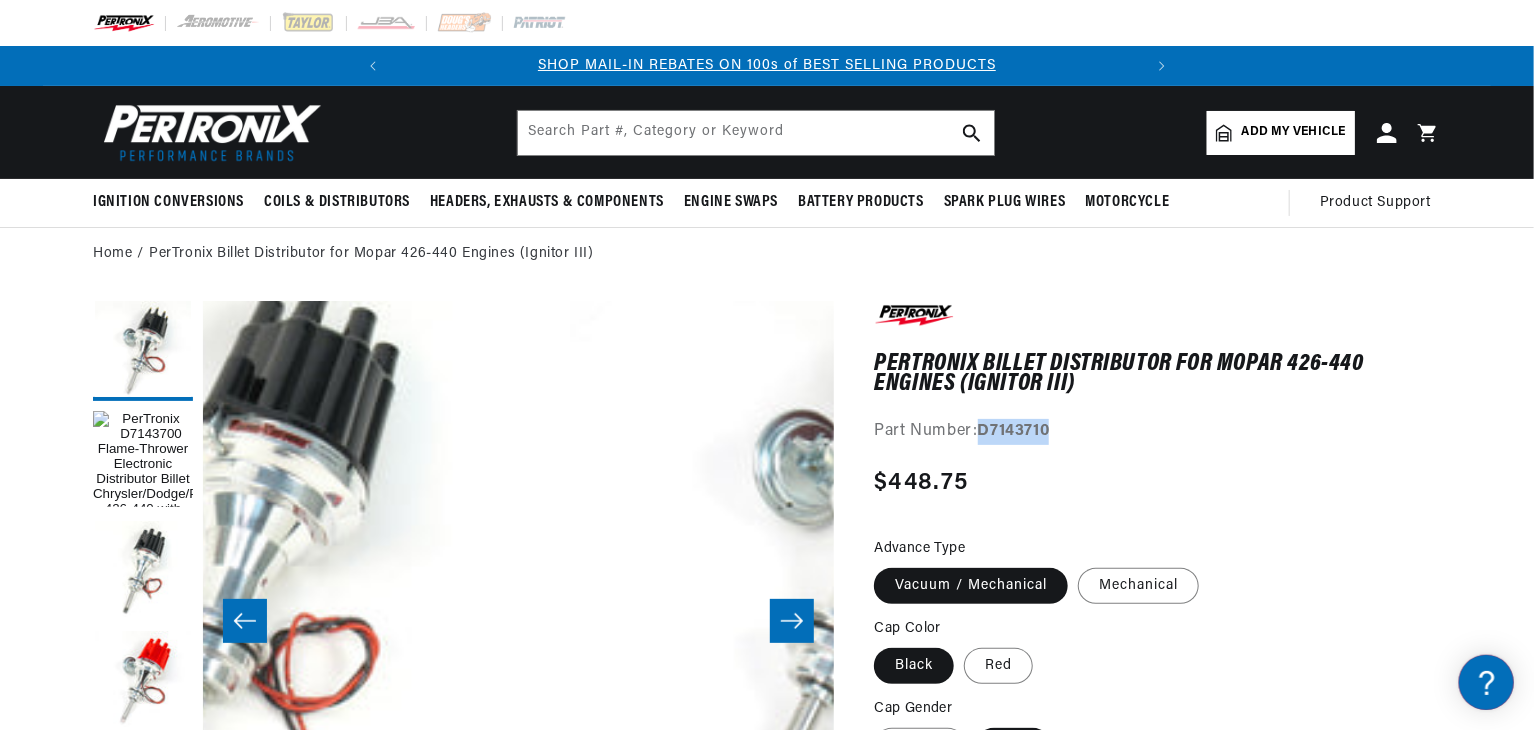 scroll, scrollTop: 63, scrollLeft: 364, axis: both 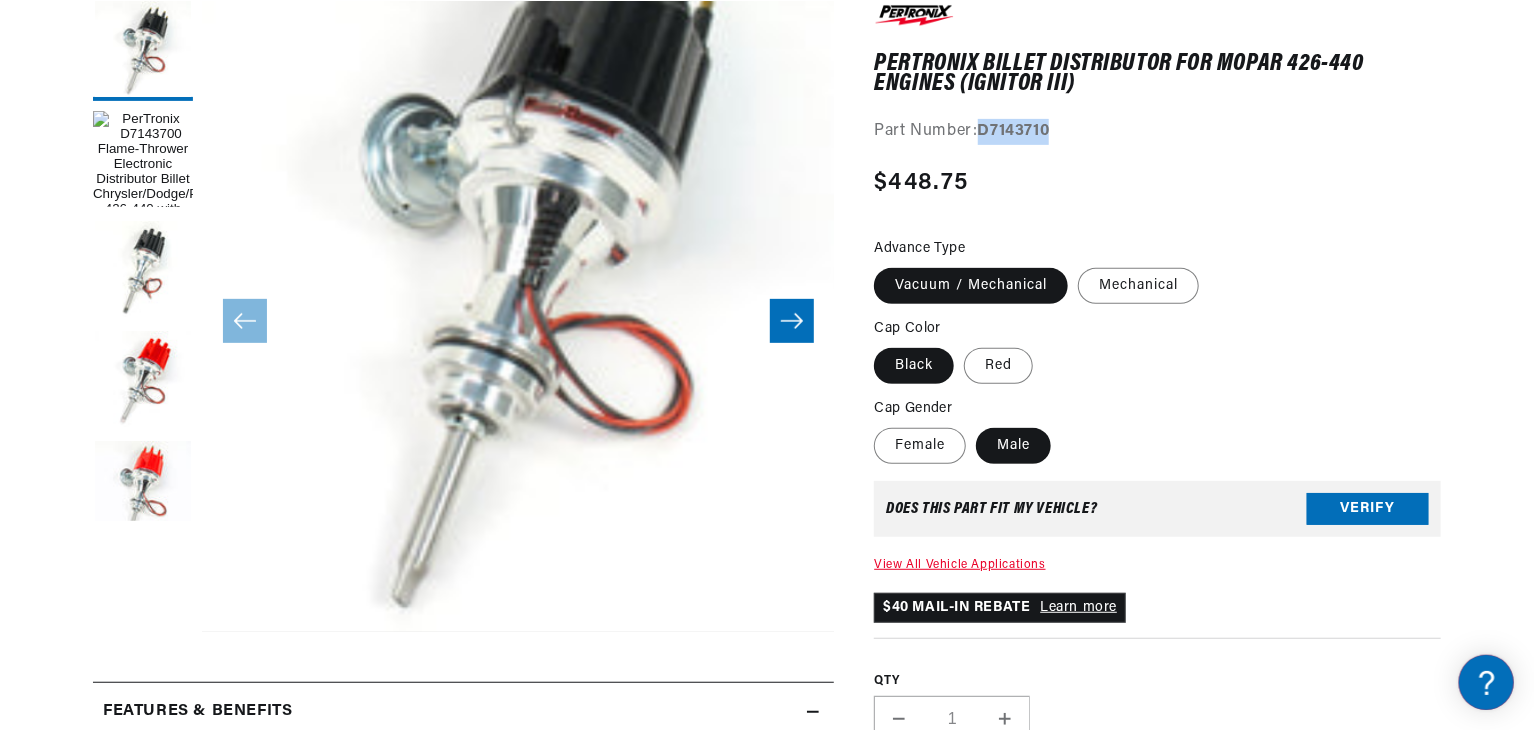 type 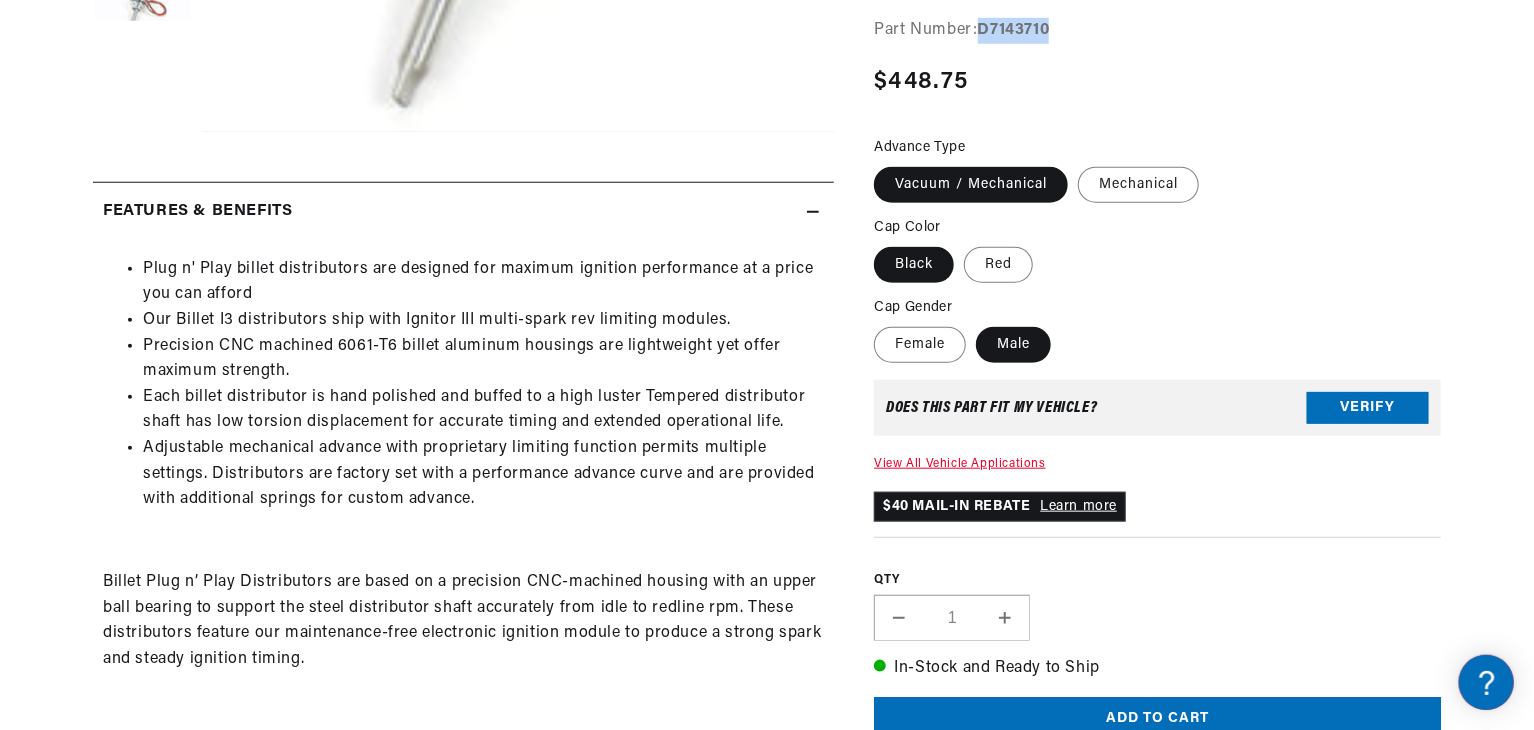 scroll, scrollTop: 1100, scrollLeft: 0, axis: vertical 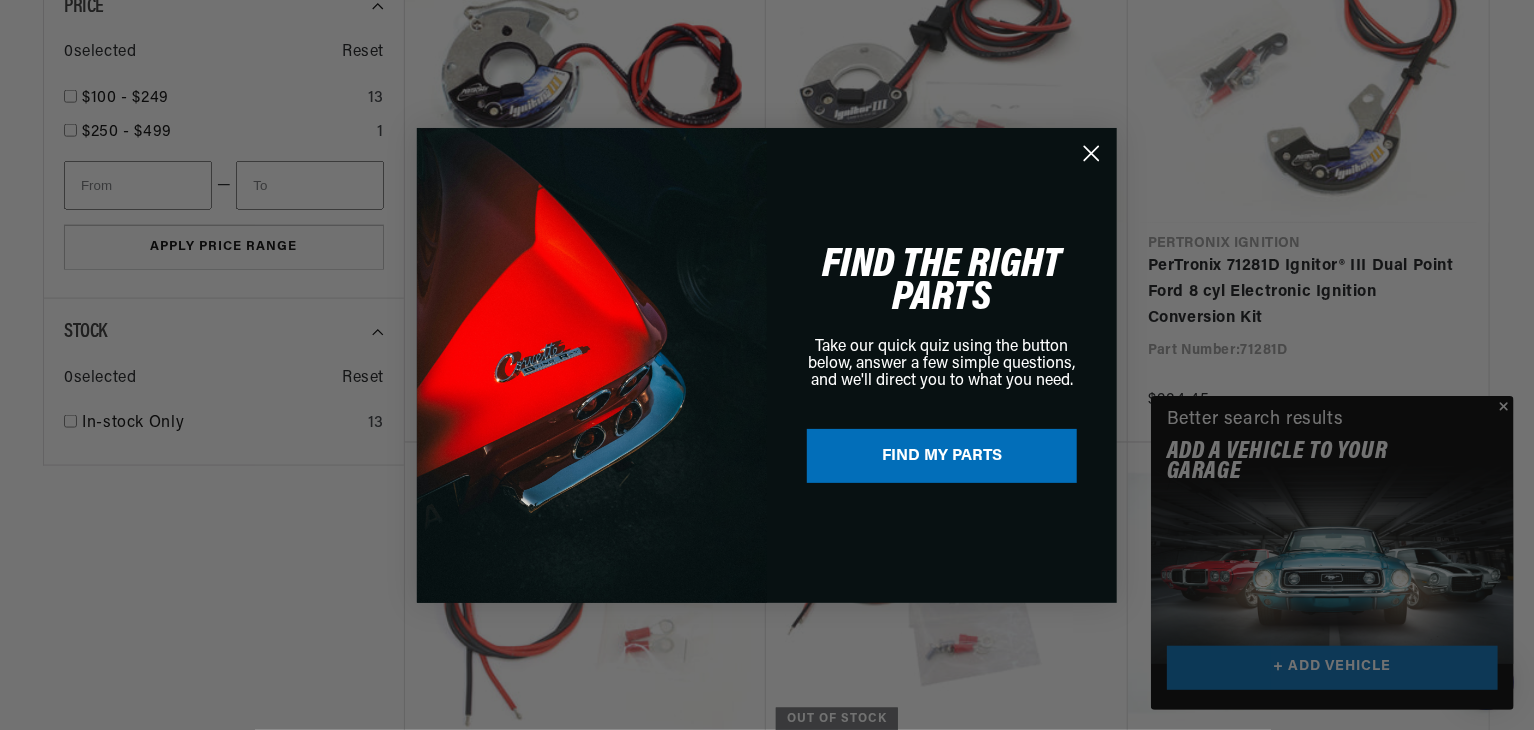 click 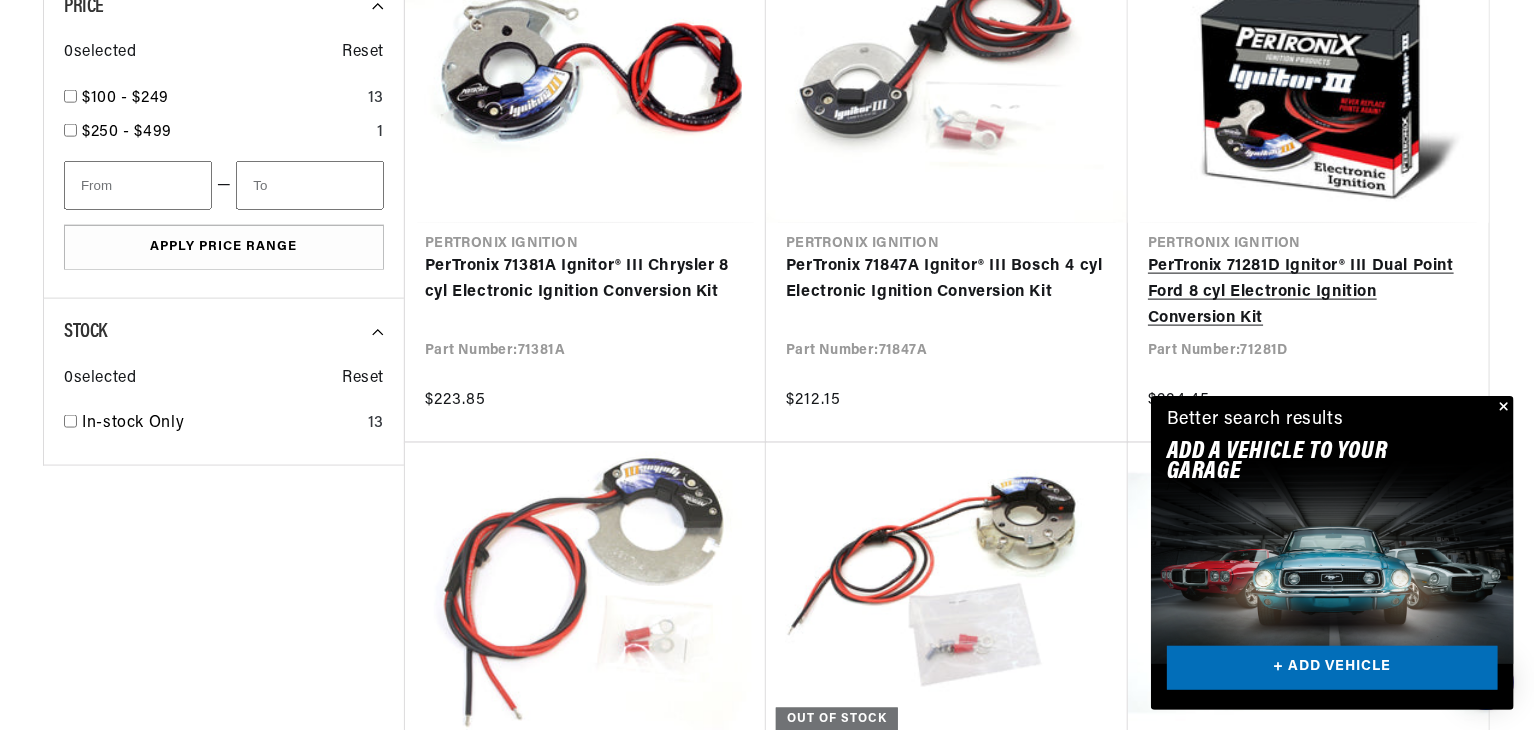 drag, startPoint x: 1500, startPoint y: 408, endPoint x: 1418, endPoint y: 409, distance: 82.006096 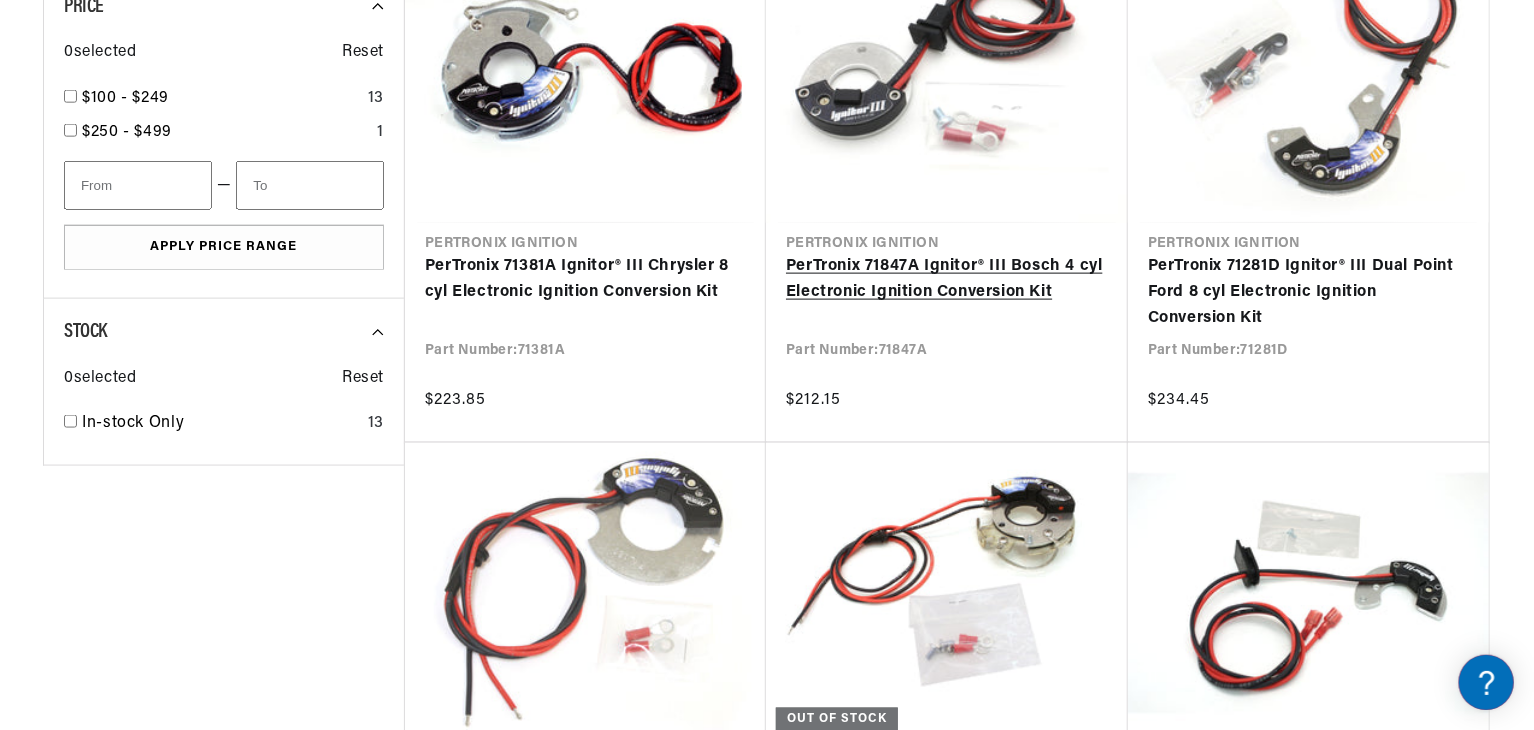scroll, scrollTop: 1700, scrollLeft: 0, axis: vertical 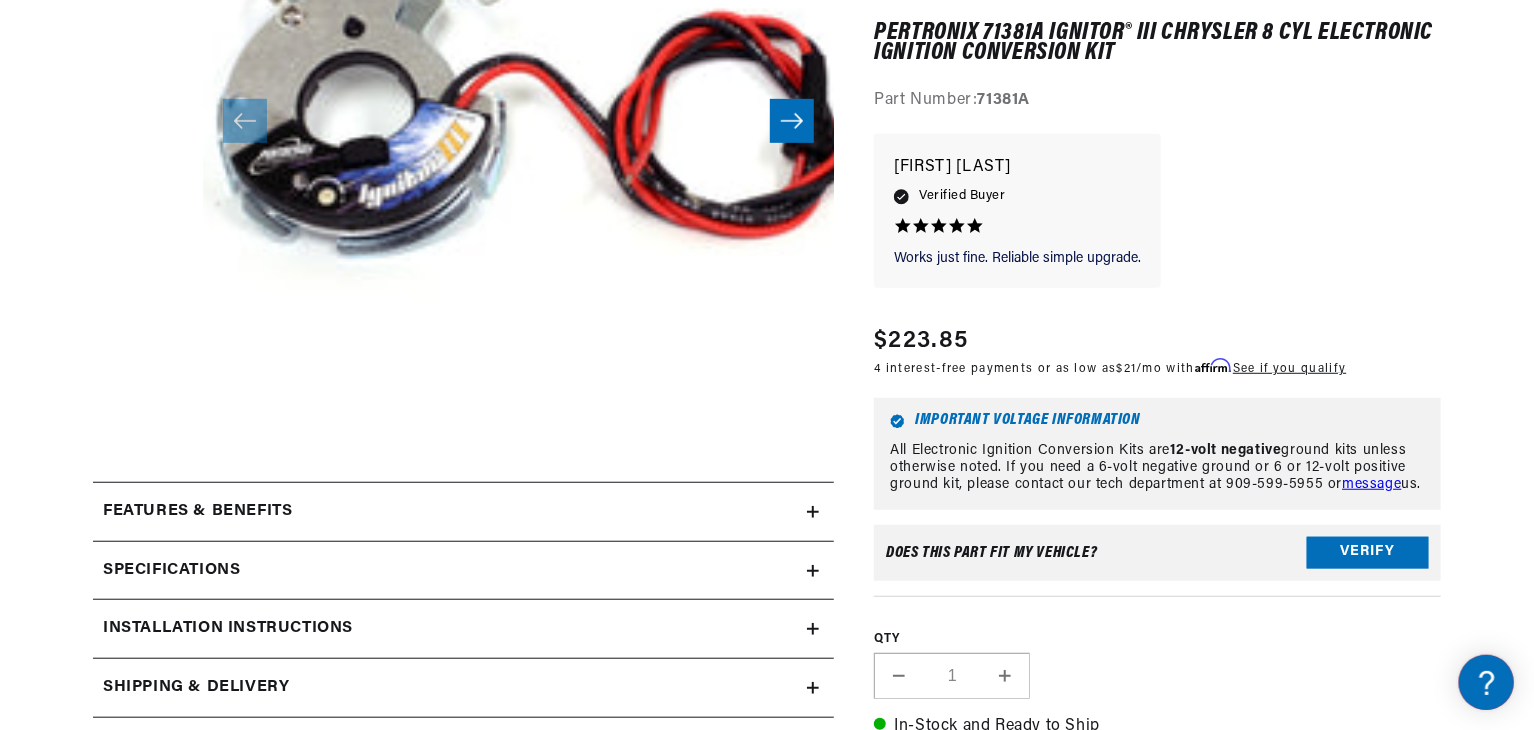 click on "Features & Benefits" at bounding box center [197, 512] 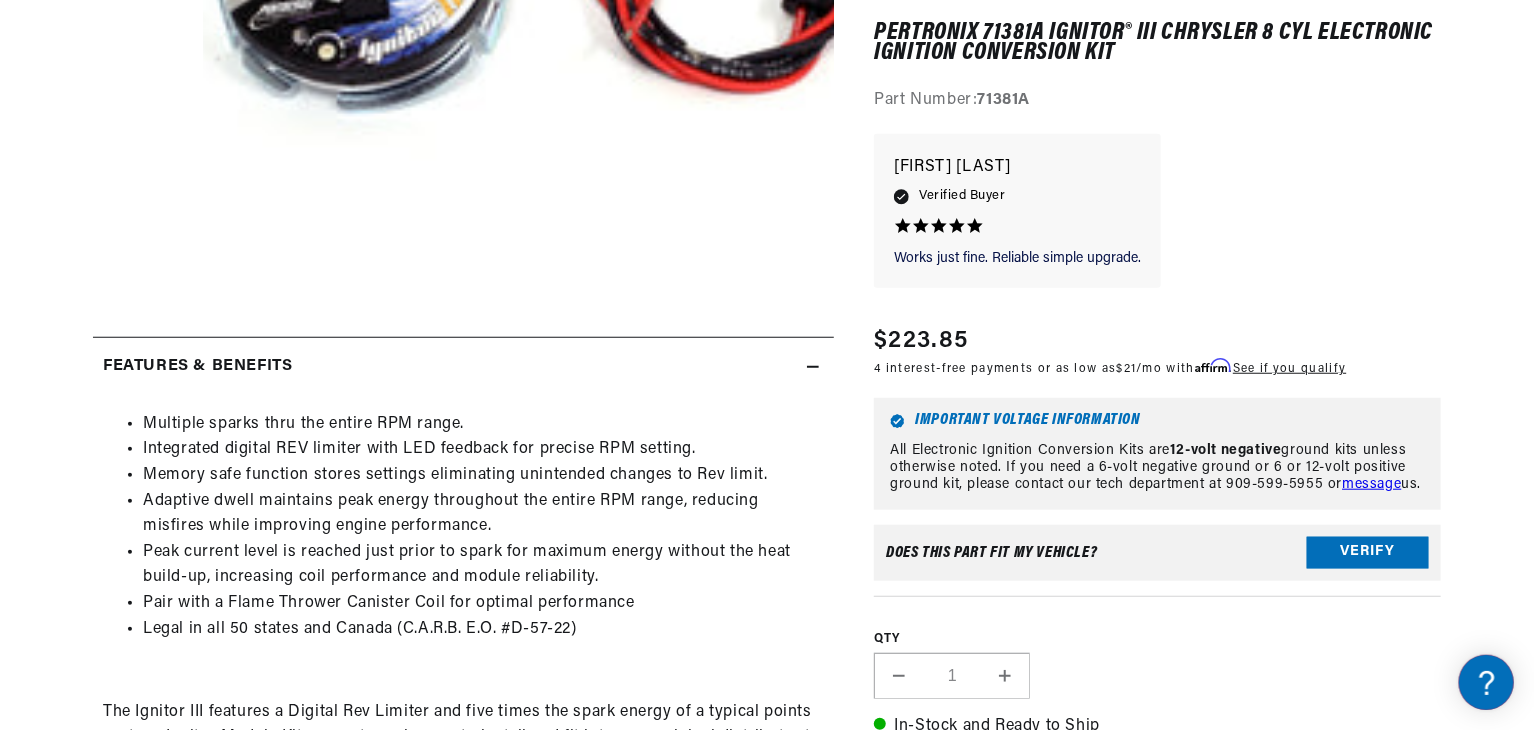 scroll, scrollTop: 700, scrollLeft: 0, axis: vertical 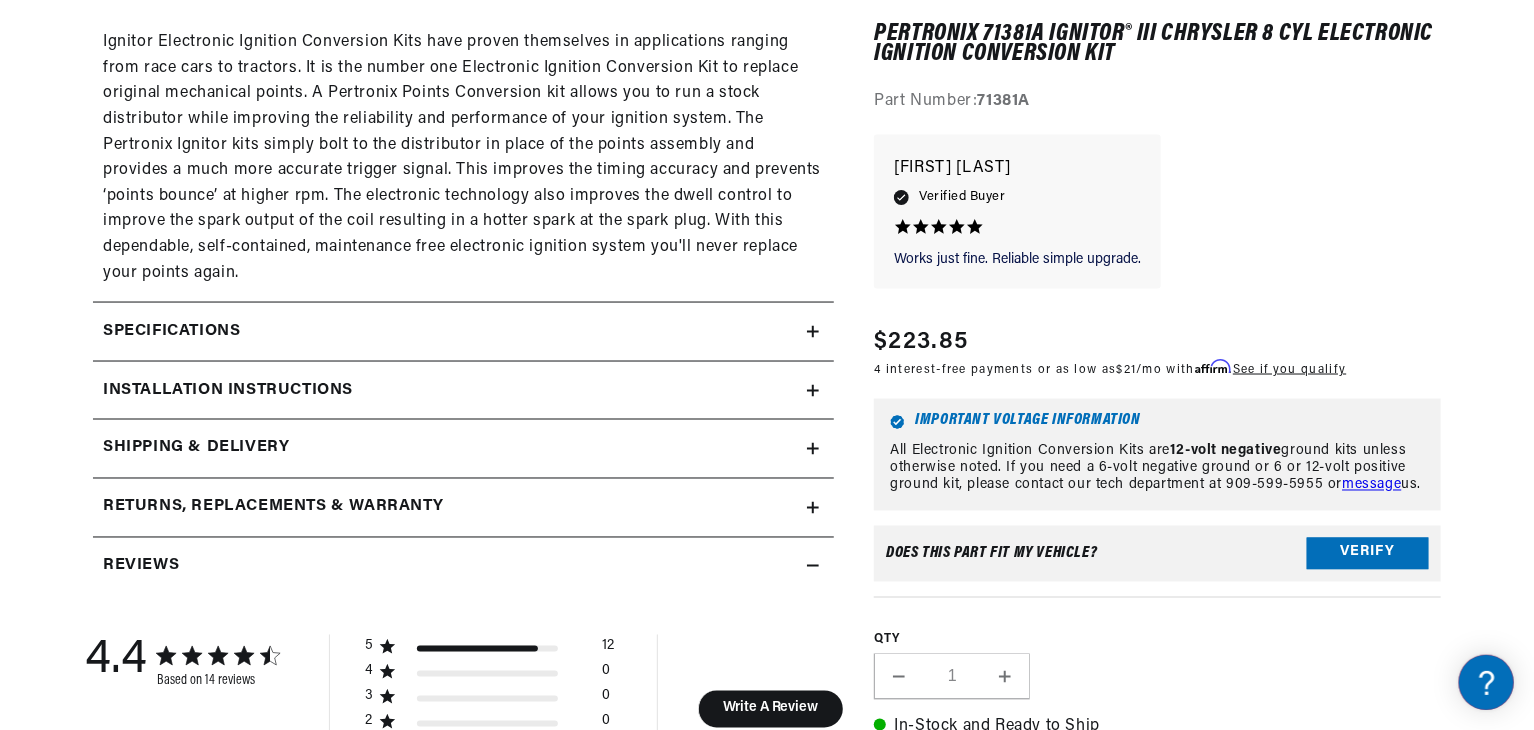 click on "Features & Benefits
Multiple sparks thru the entire RPM range.
Integrated digital REV limiter with LED feedback for precise RPM setting.
Memory safe function stores settings eliminating unintended changes to Rev limit.
Adaptive dwell maintains peak energy throughout the entire RPM range, reducing misfires while improving engine performance.
Peak current level is reached just prior to spark for maximum energy without the heat build-up, increasing coil performance and module reliability.
Pair with a Flame Thrower Canister Coil for optimal performance
Legal in all 50 states and Canada (C.A.R.B. E.O. #[REDACTED])" at bounding box center [463, -108] 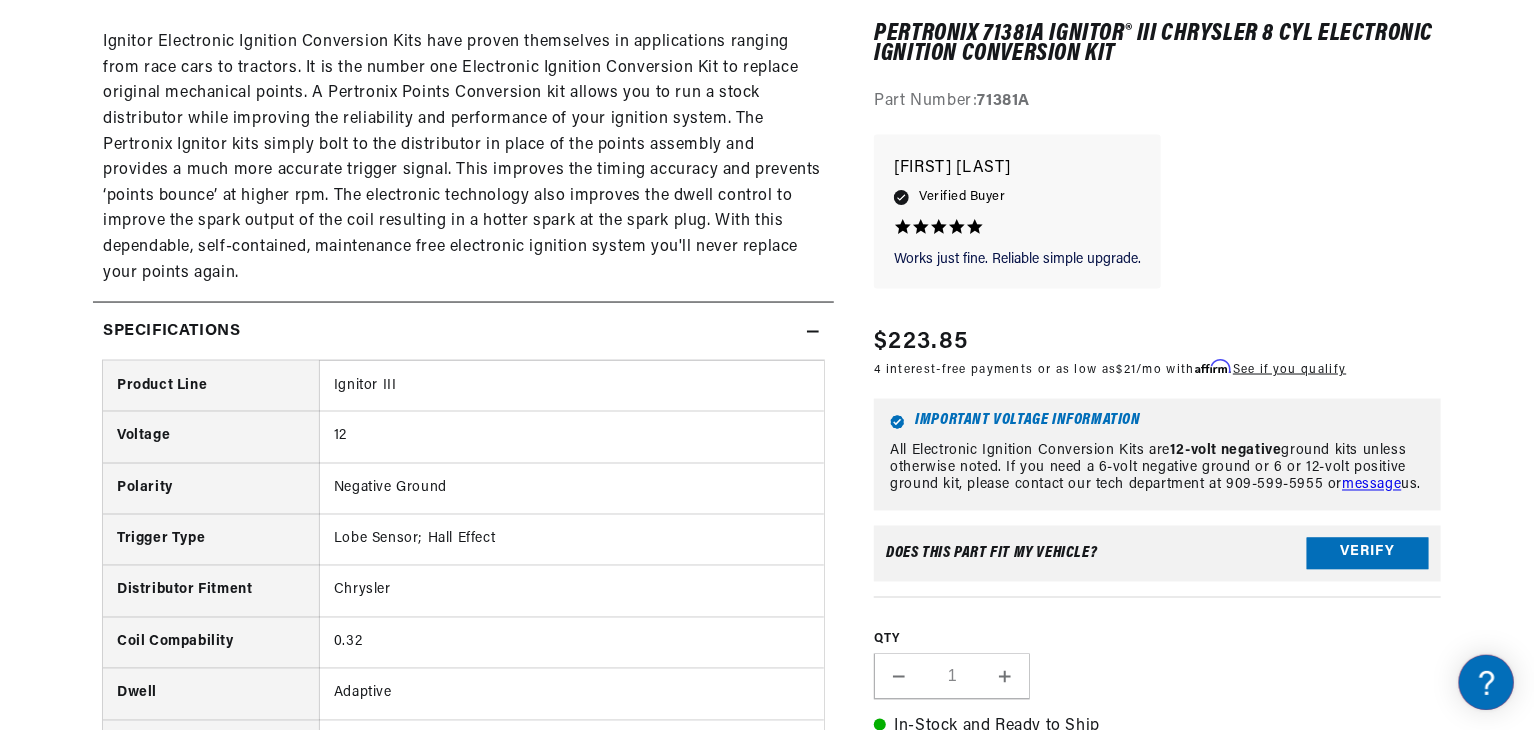 click on "Specifications" at bounding box center (450, -488) 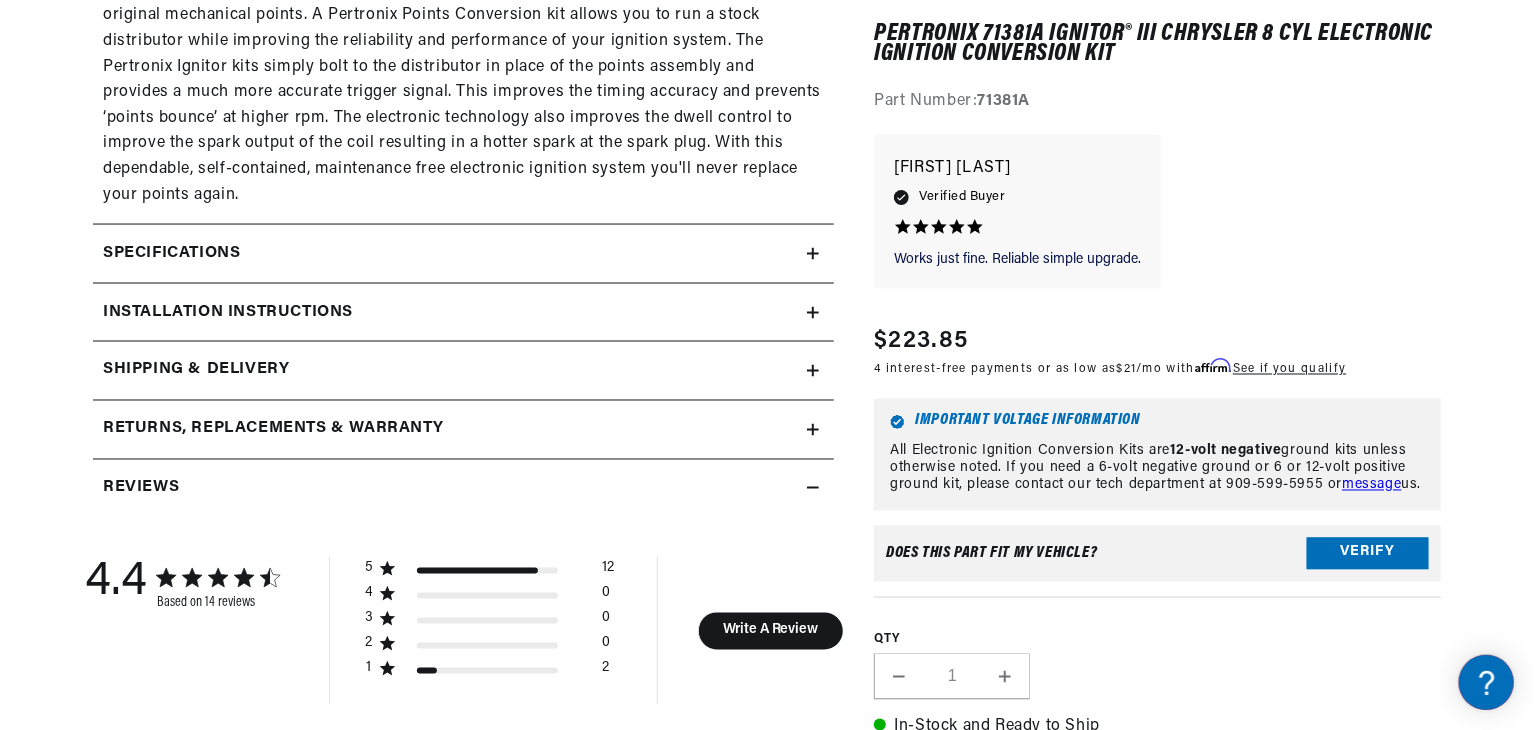 scroll, scrollTop: 1600, scrollLeft: 0, axis: vertical 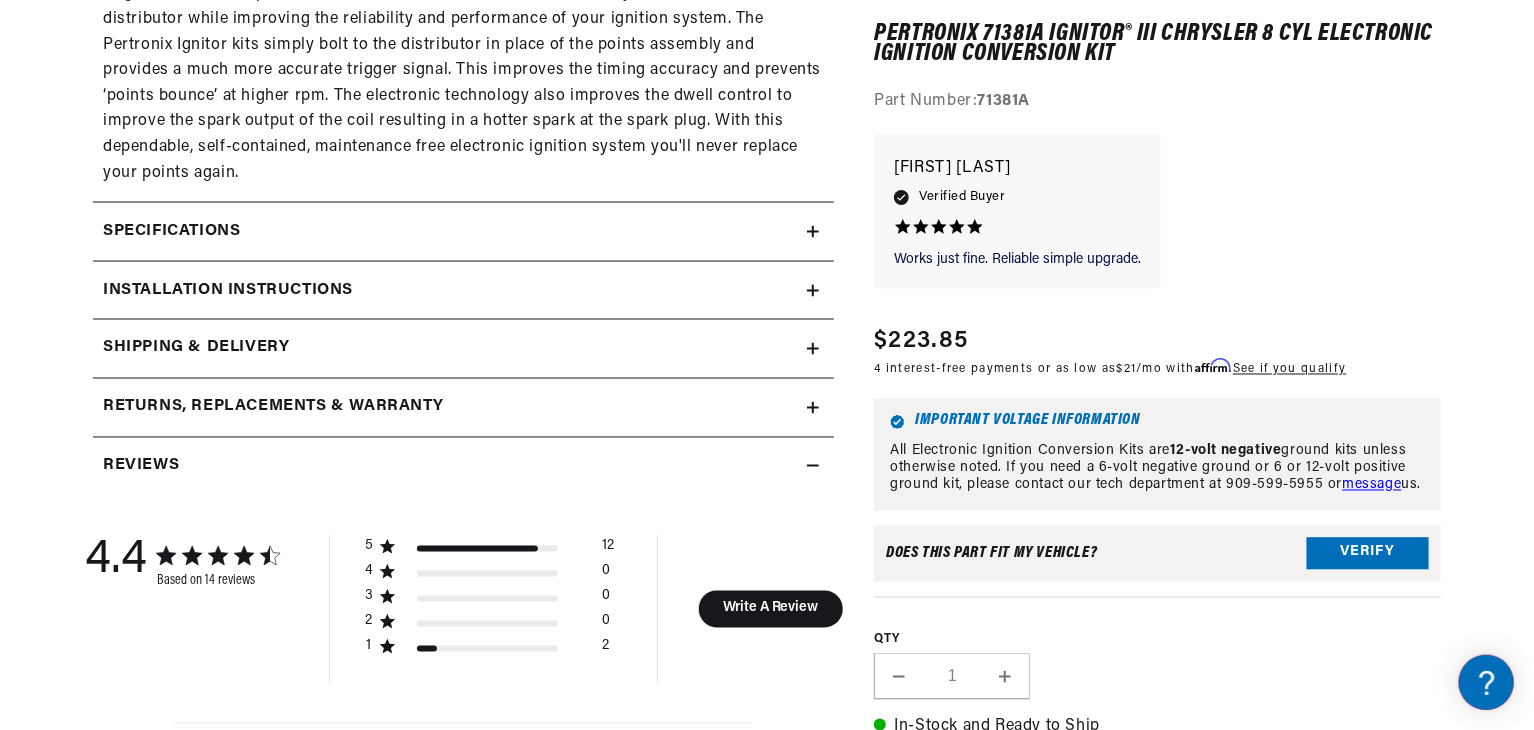 click on "Specifications" at bounding box center [450, -588] 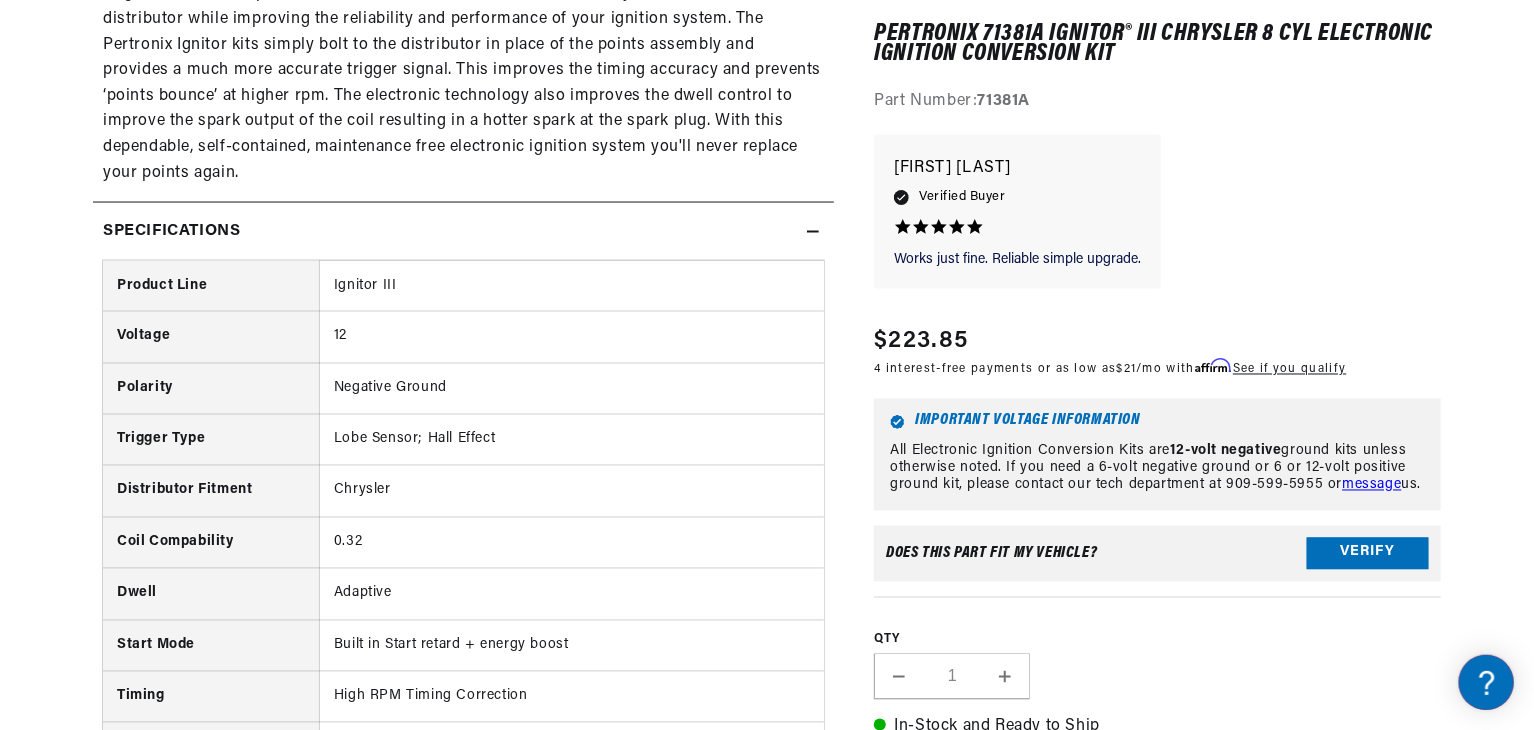 click on "Specifications" at bounding box center (450, -588) 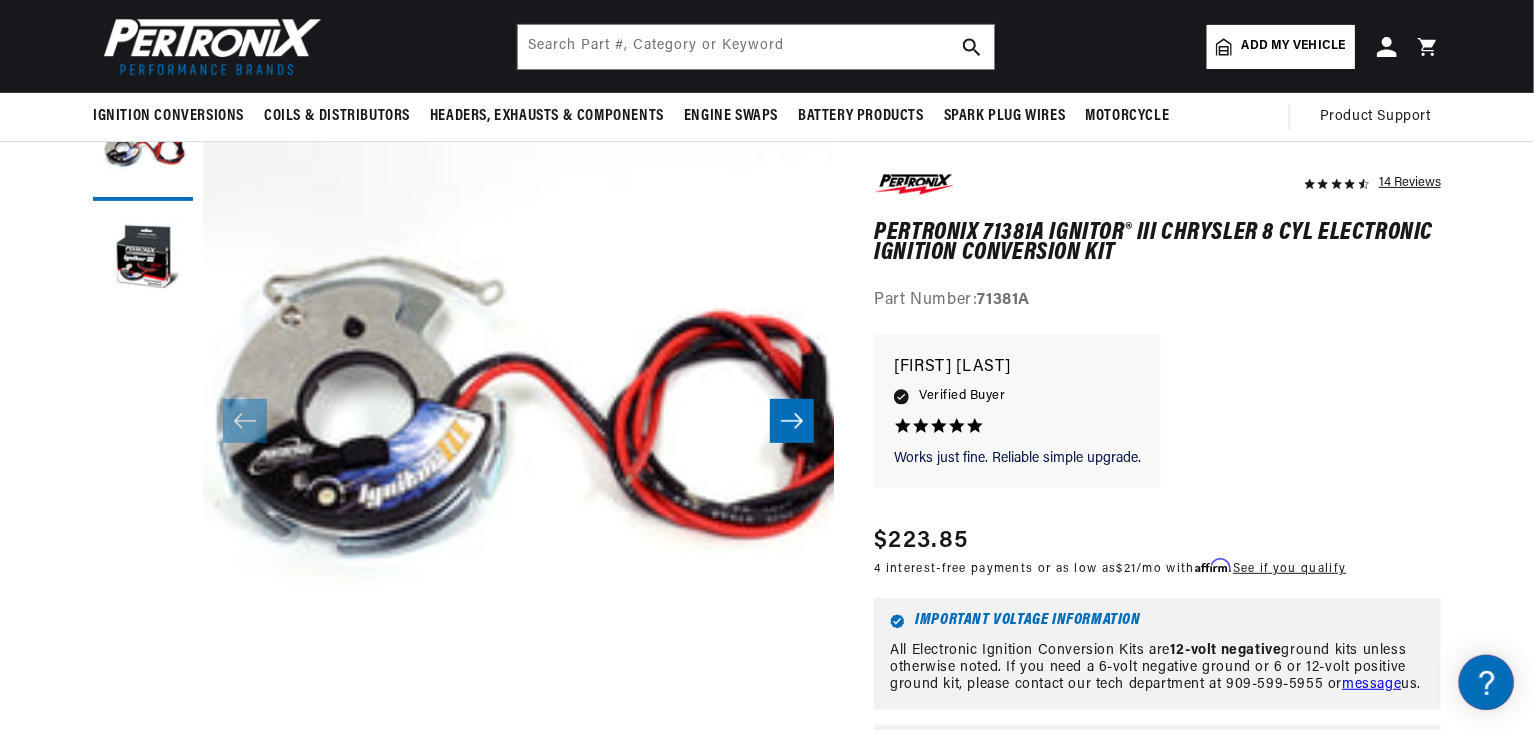 scroll, scrollTop: 100, scrollLeft: 0, axis: vertical 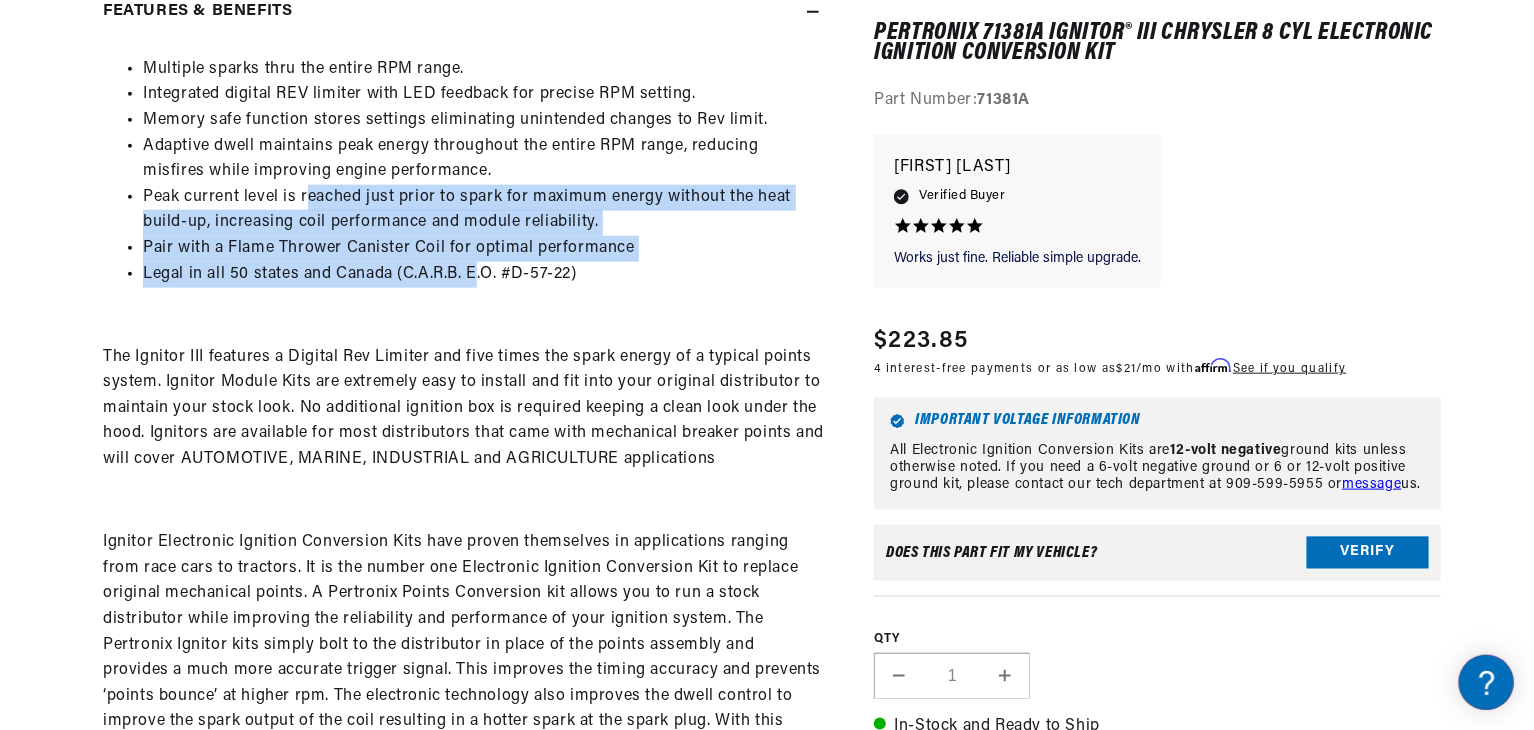 drag, startPoint x: 480, startPoint y: 265, endPoint x: 296, endPoint y: 204, distance: 193.84789 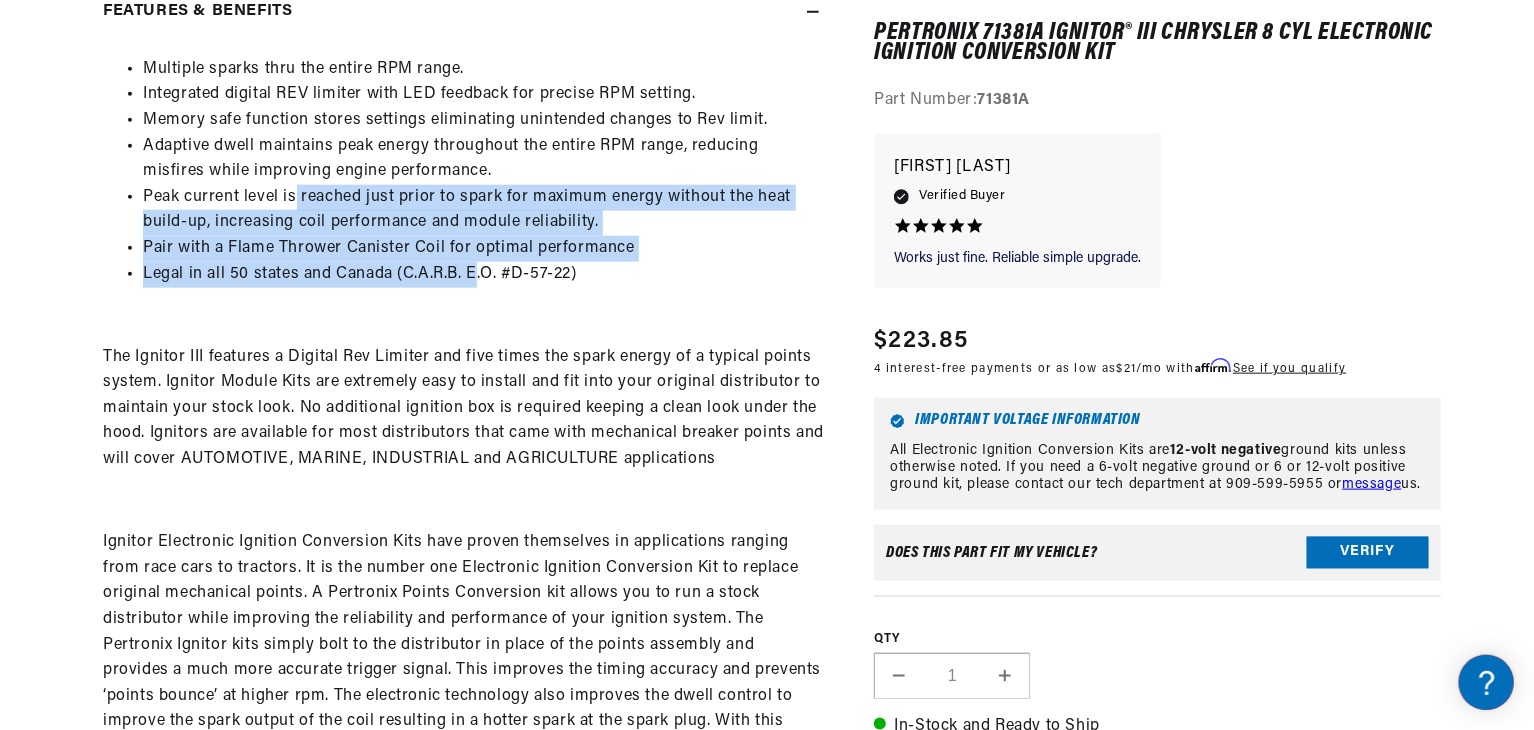 click on "Peak current level is reached just prior to spark for maximum energy without the heat build-up, increasing coil performance and module reliability." at bounding box center (483, 210) 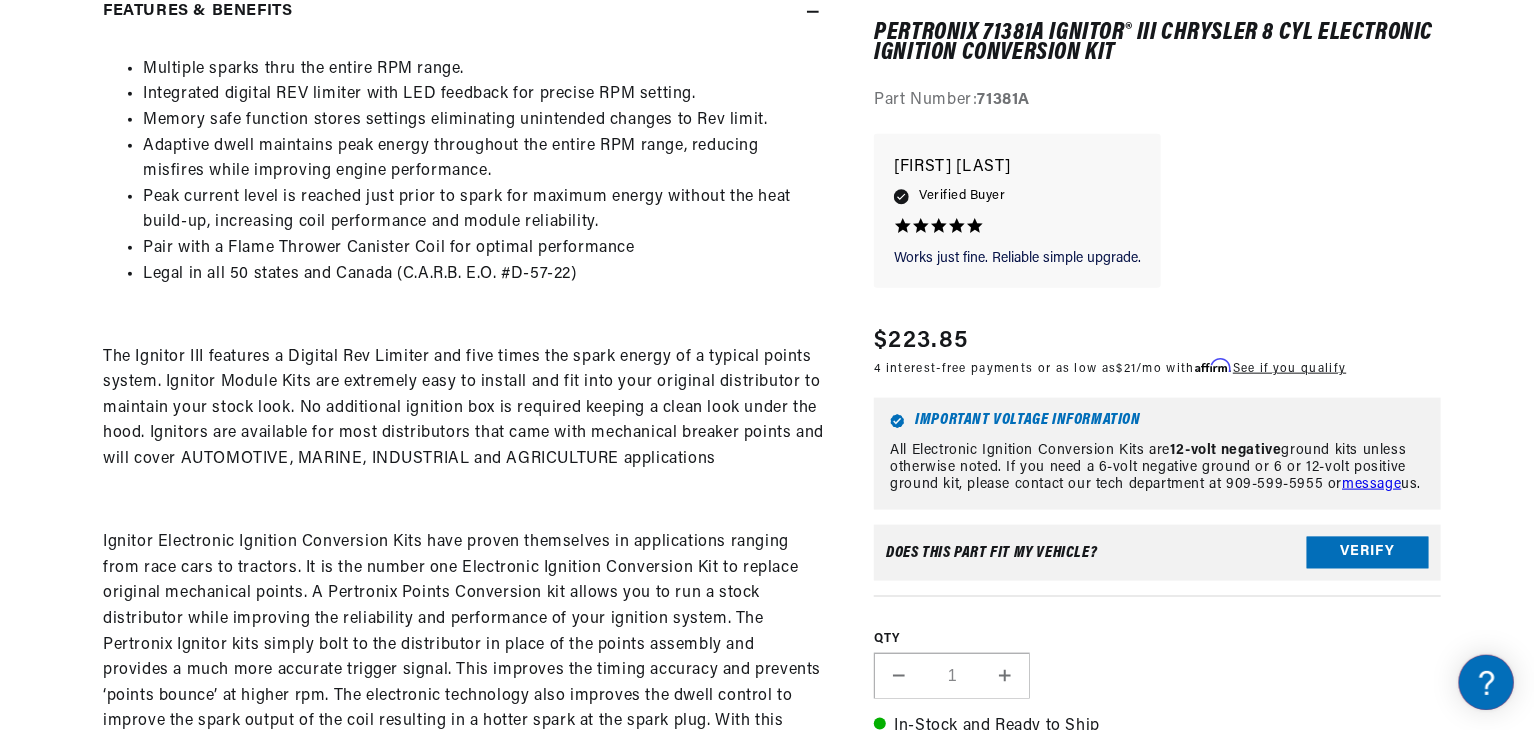 scroll, scrollTop: 0, scrollLeft: 746, axis: horizontal 